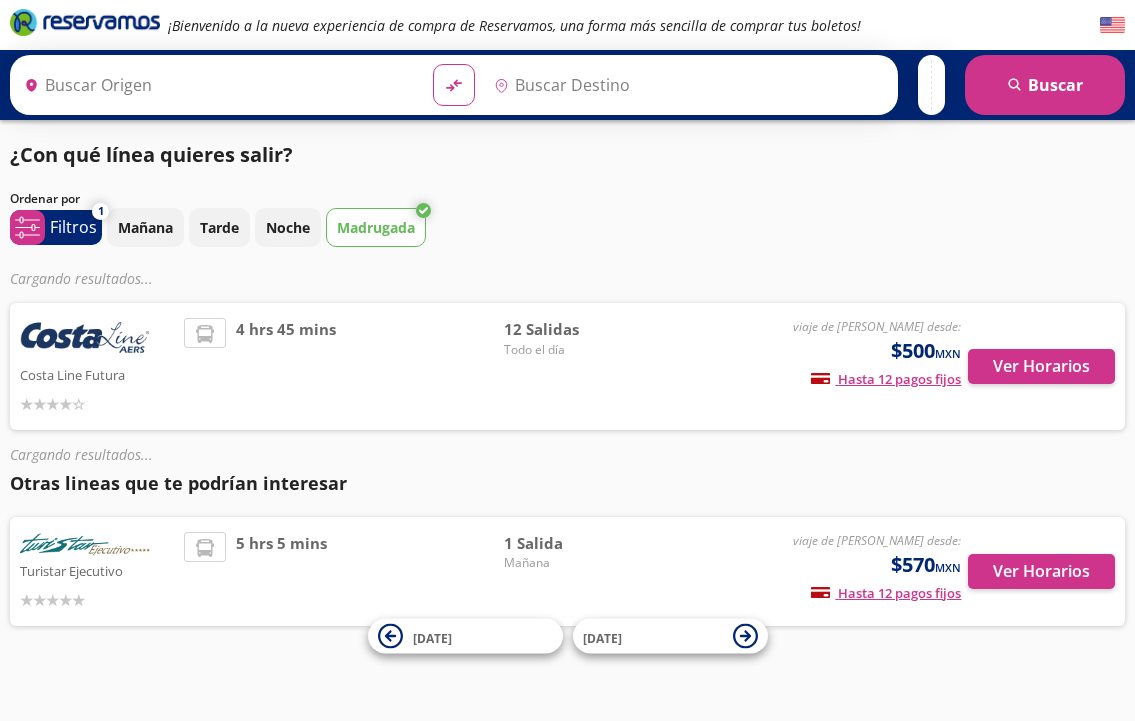scroll, scrollTop: 0, scrollLeft: 0, axis: both 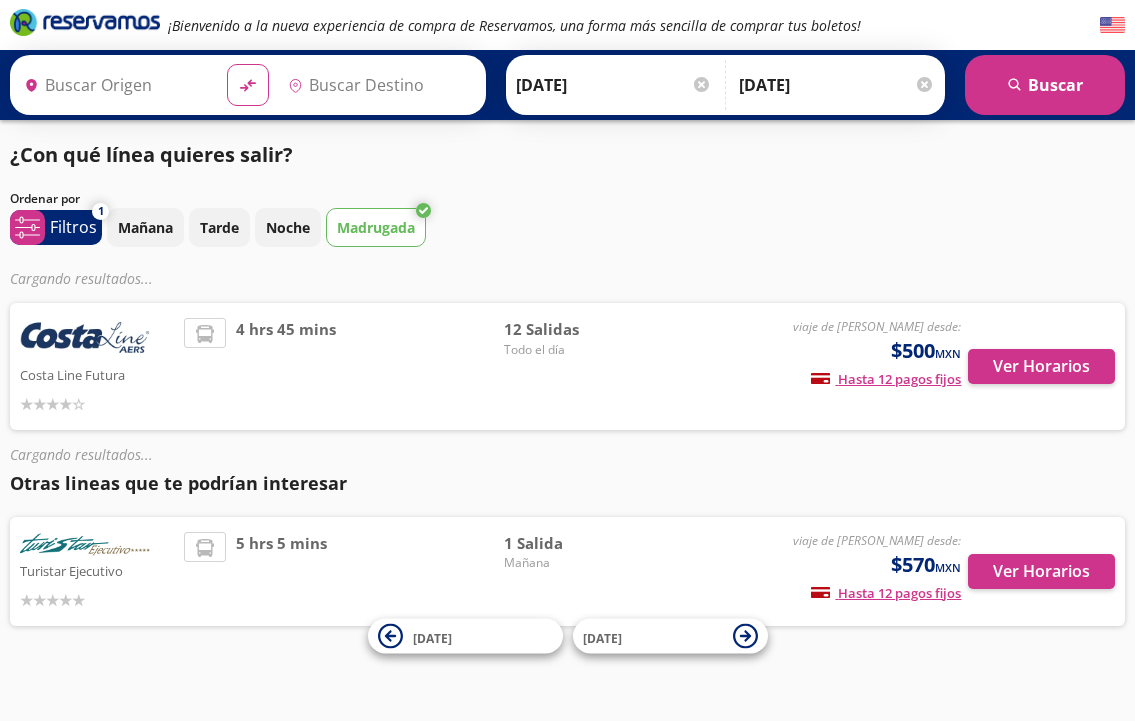 type on "Teloloapan, [GEOGRAPHIC_DATA]" 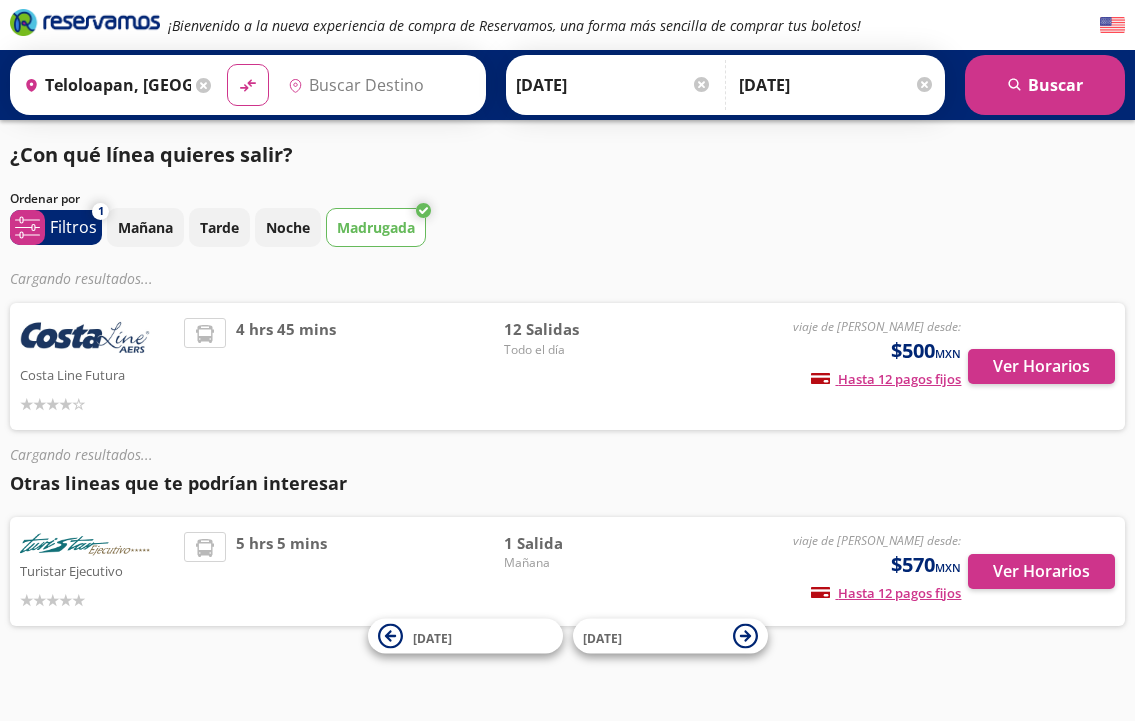 type on "[GEOGRAPHIC_DATA], [GEOGRAPHIC_DATA]" 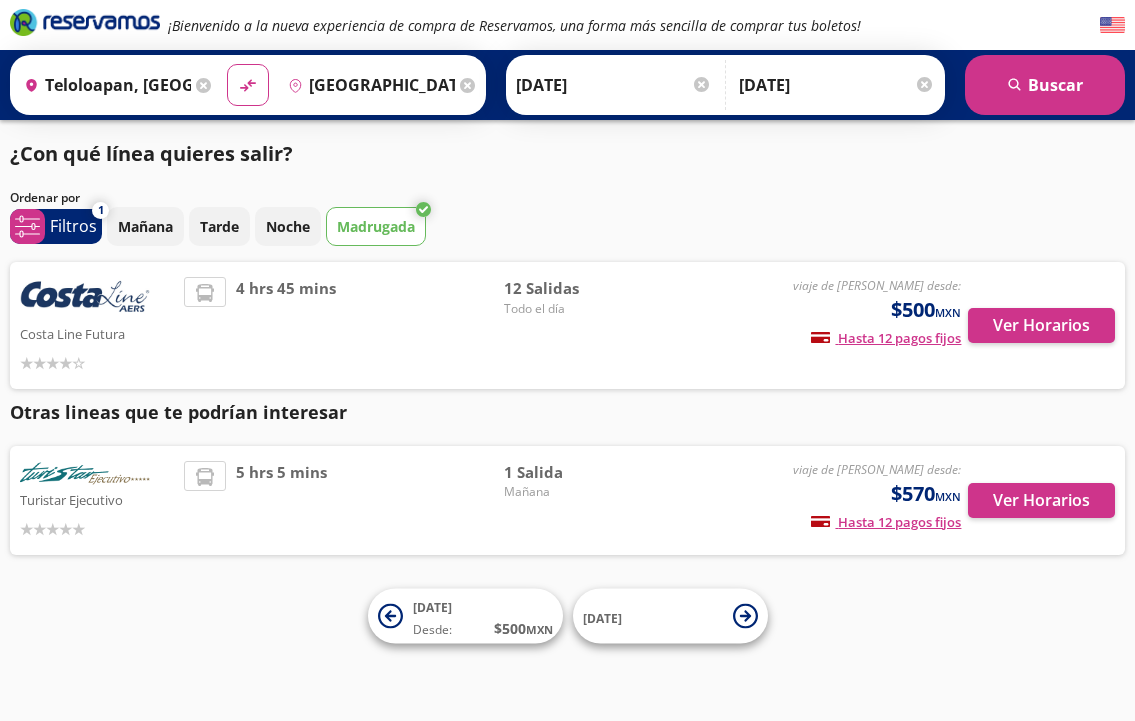 scroll, scrollTop: 0, scrollLeft: 0, axis: both 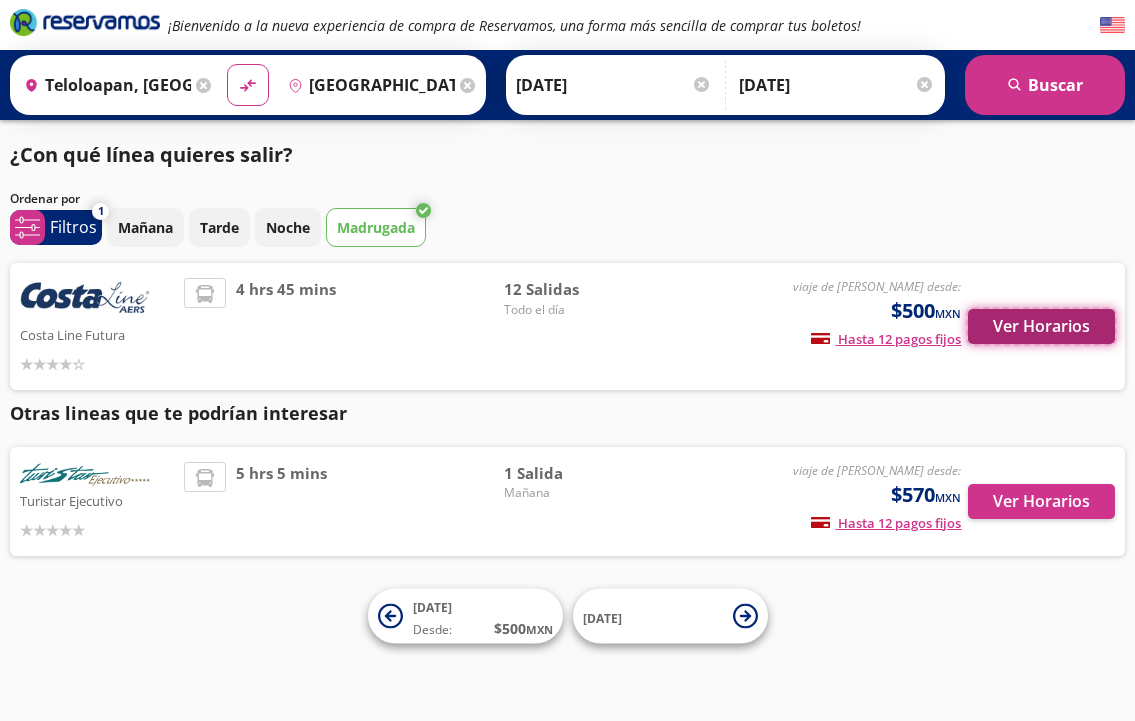 click on "Ver Horarios" at bounding box center (1041, 326) 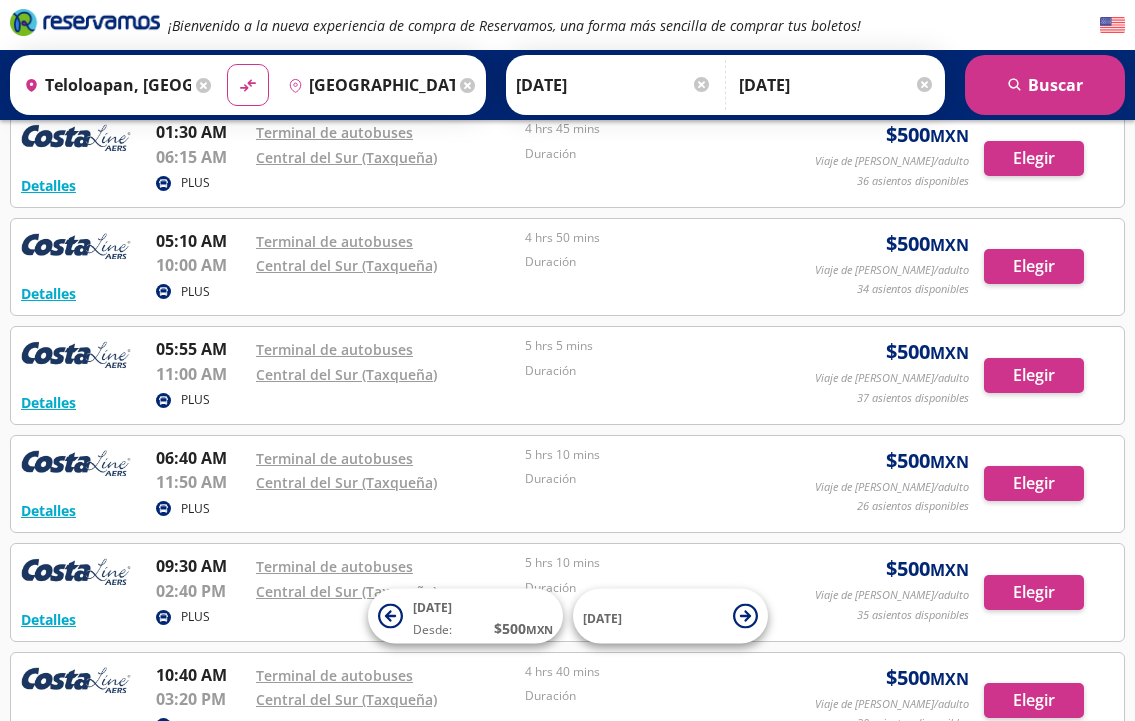 scroll, scrollTop: 200, scrollLeft: 0, axis: vertical 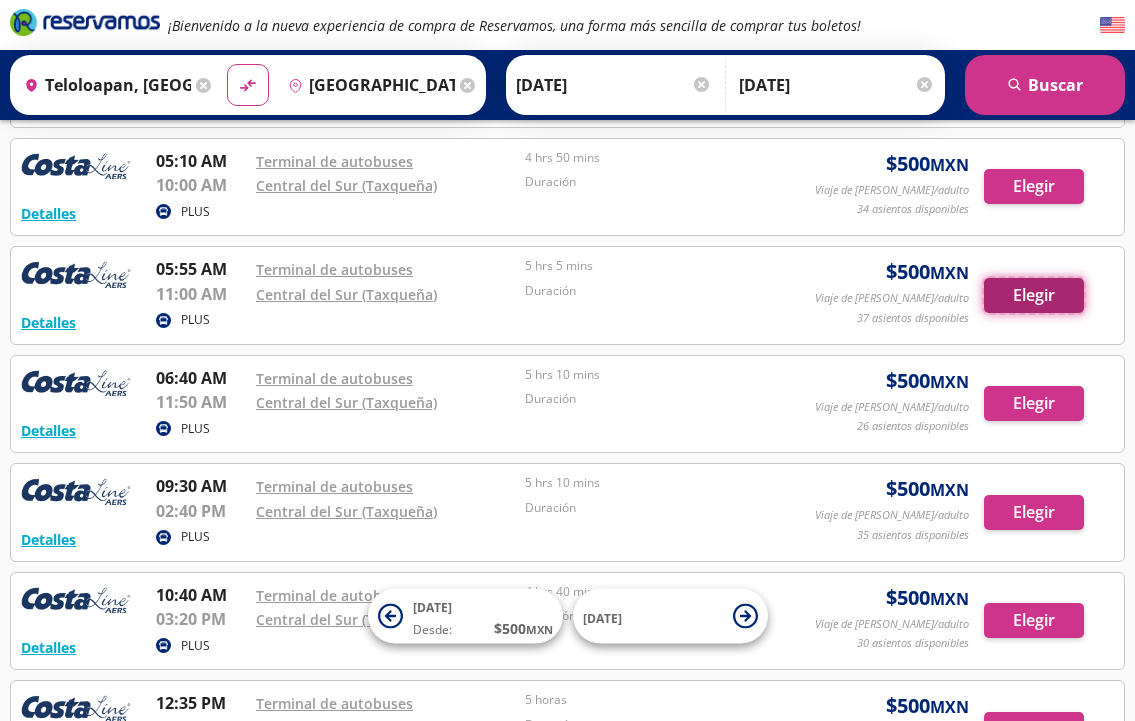 click on "Elegir" at bounding box center (1034, 295) 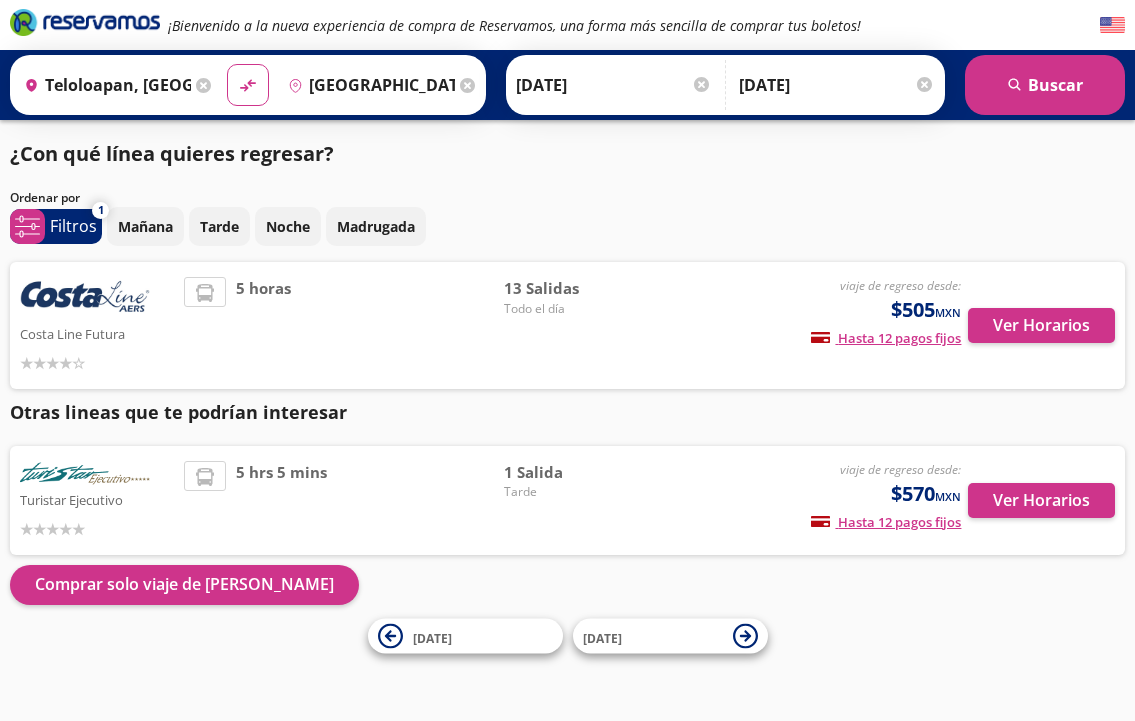 scroll, scrollTop: 1, scrollLeft: 0, axis: vertical 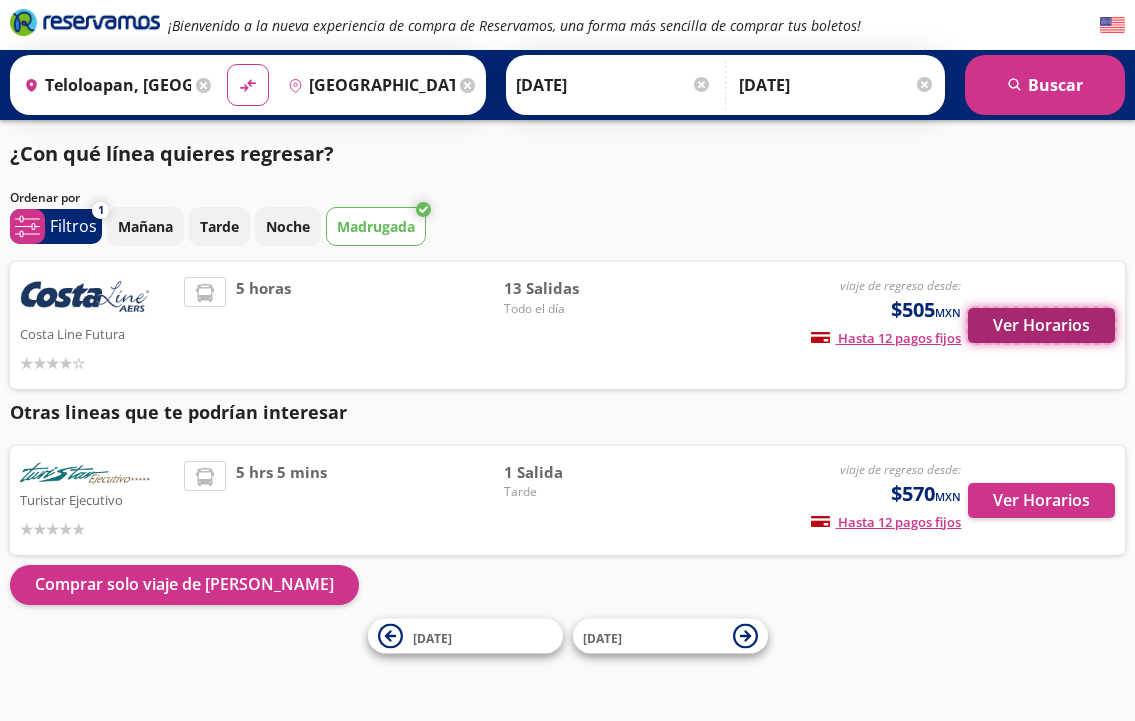 click on "Ver Horarios" at bounding box center [1041, 325] 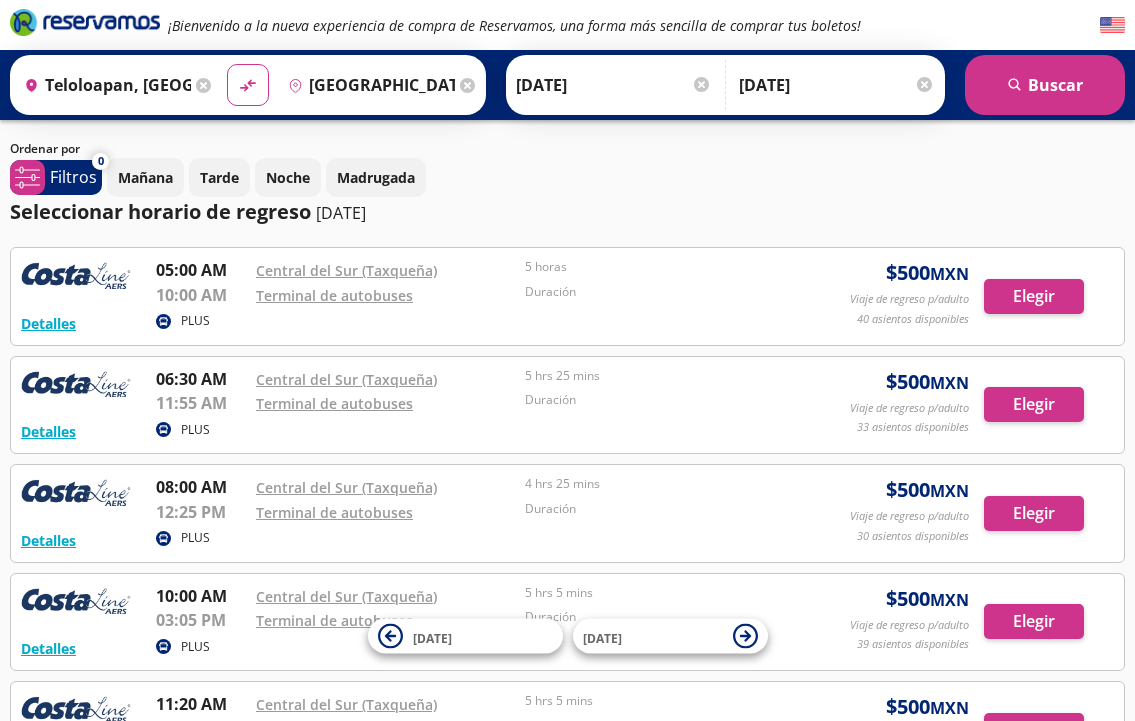 scroll, scrollTop: 100, scrollLeft: 0, axis: vertical 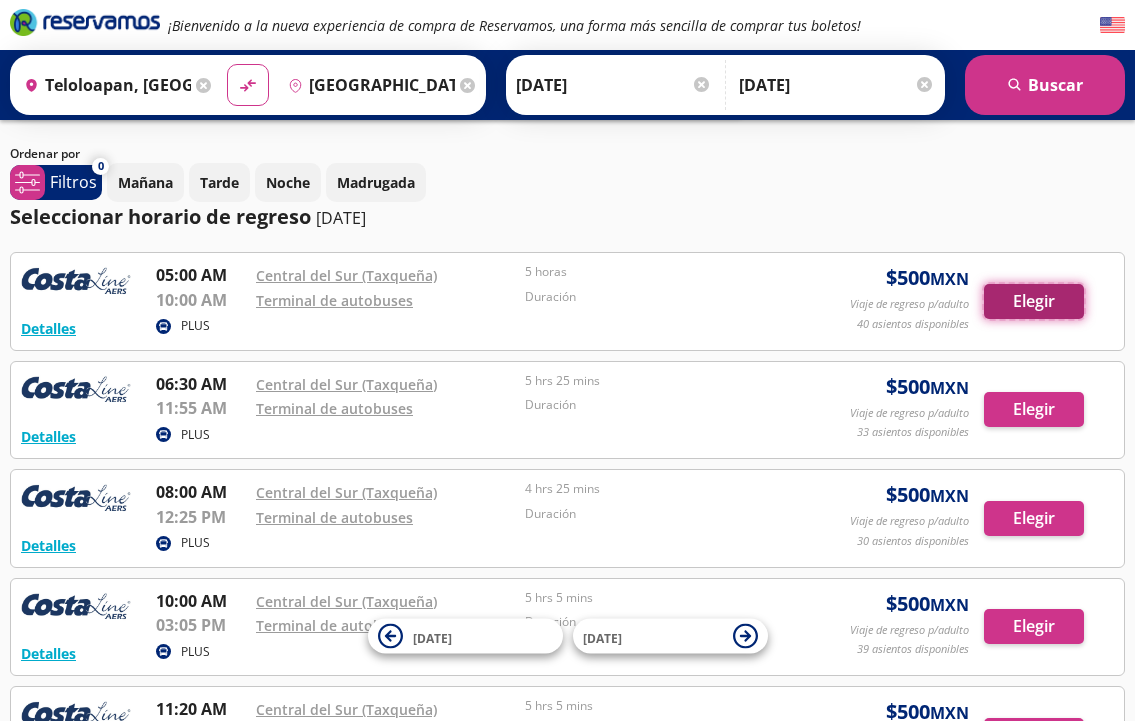 click on "Elegir" at bounding box center (1034, 301) 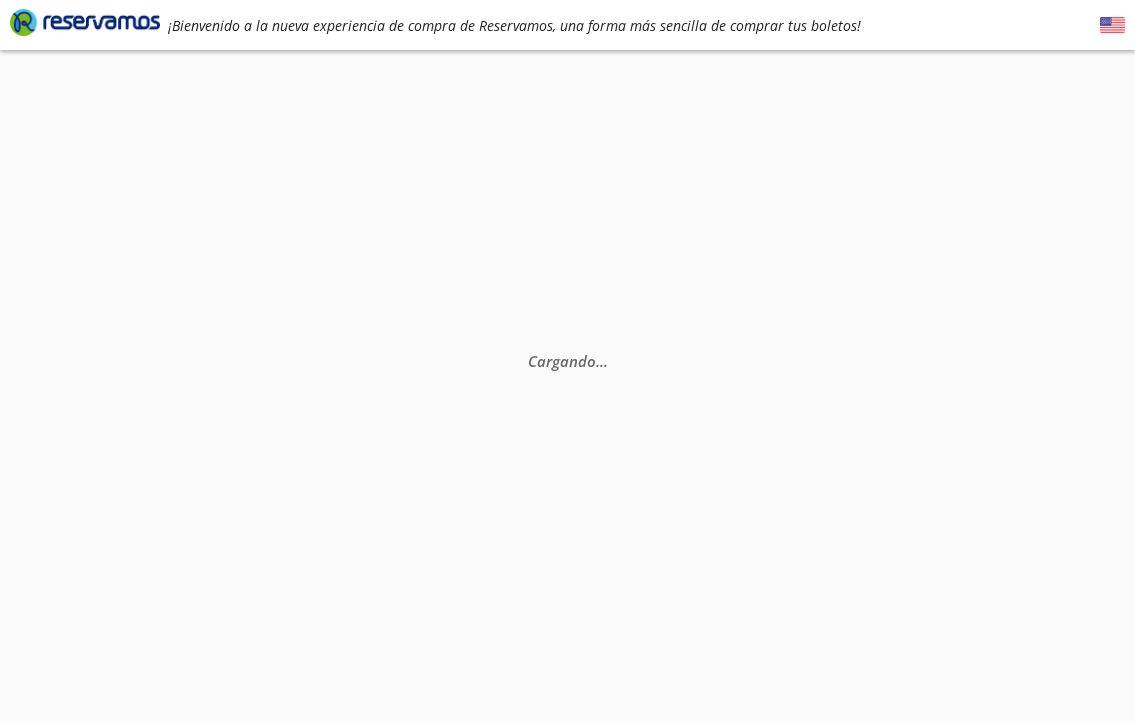 scroll, scrollTop: 0, scrollLeft: 0, axis: both 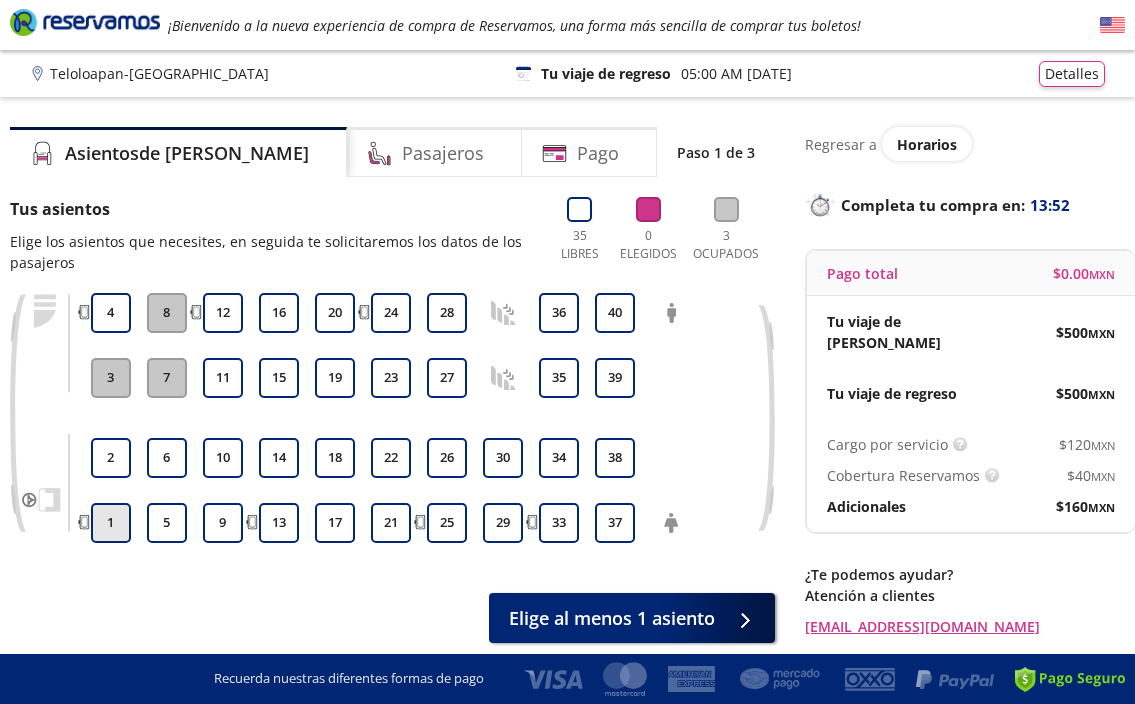 click on "1" at bounding box center (111, 523) 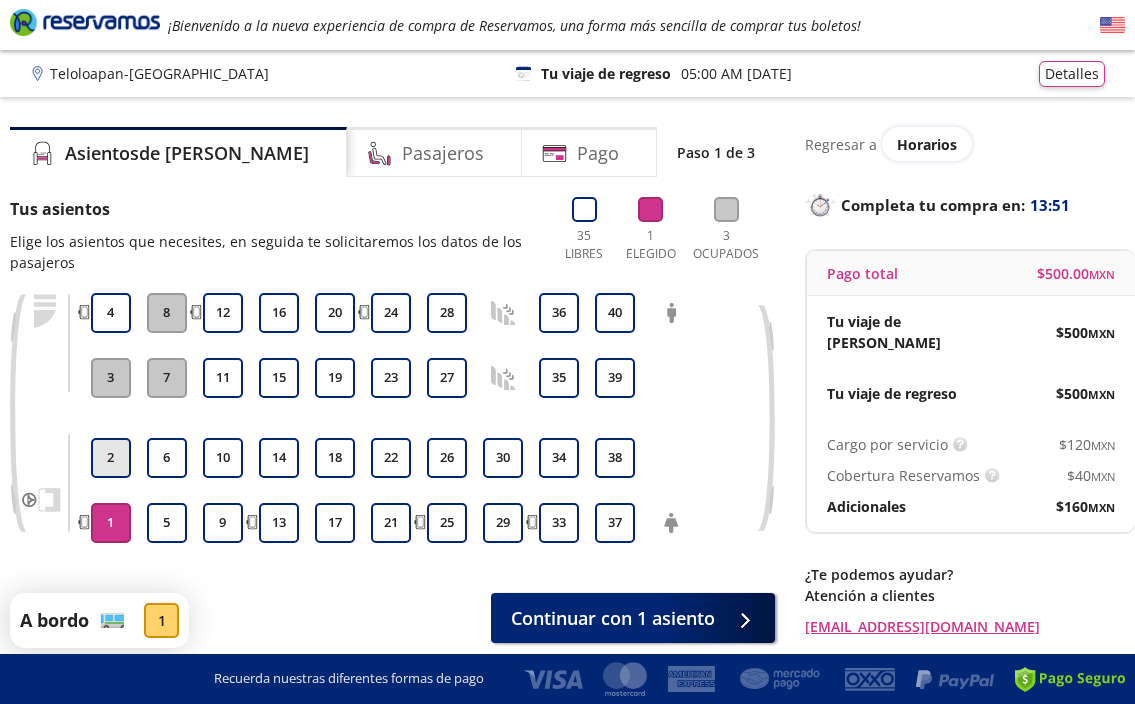 click on "2" at bounding box center (111, 458) 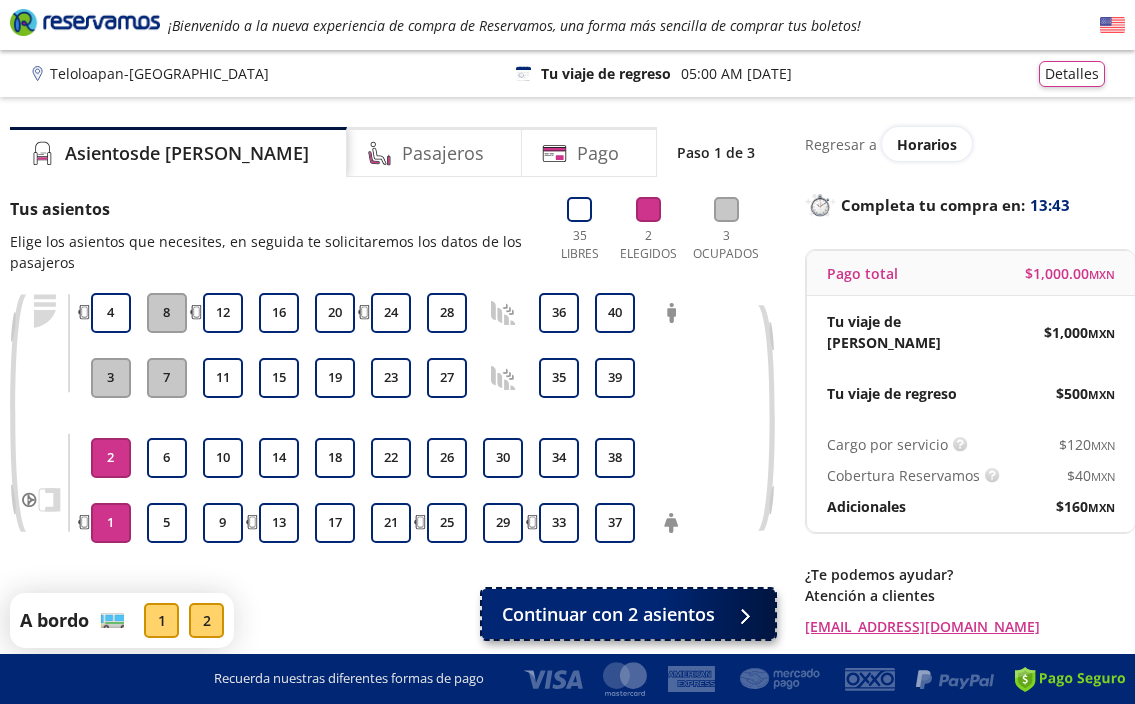 click on "Continuar con 2 asientos" at bounding box center [608, 614] 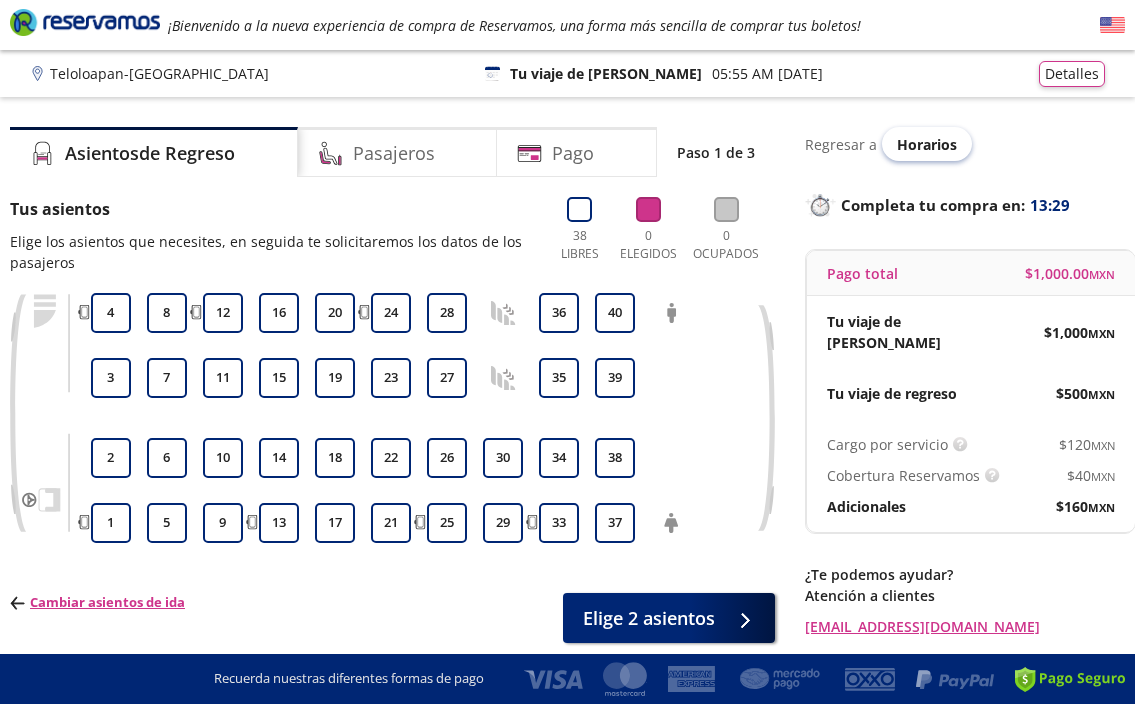 click on "Horarios" at bounding box center (927, 144) 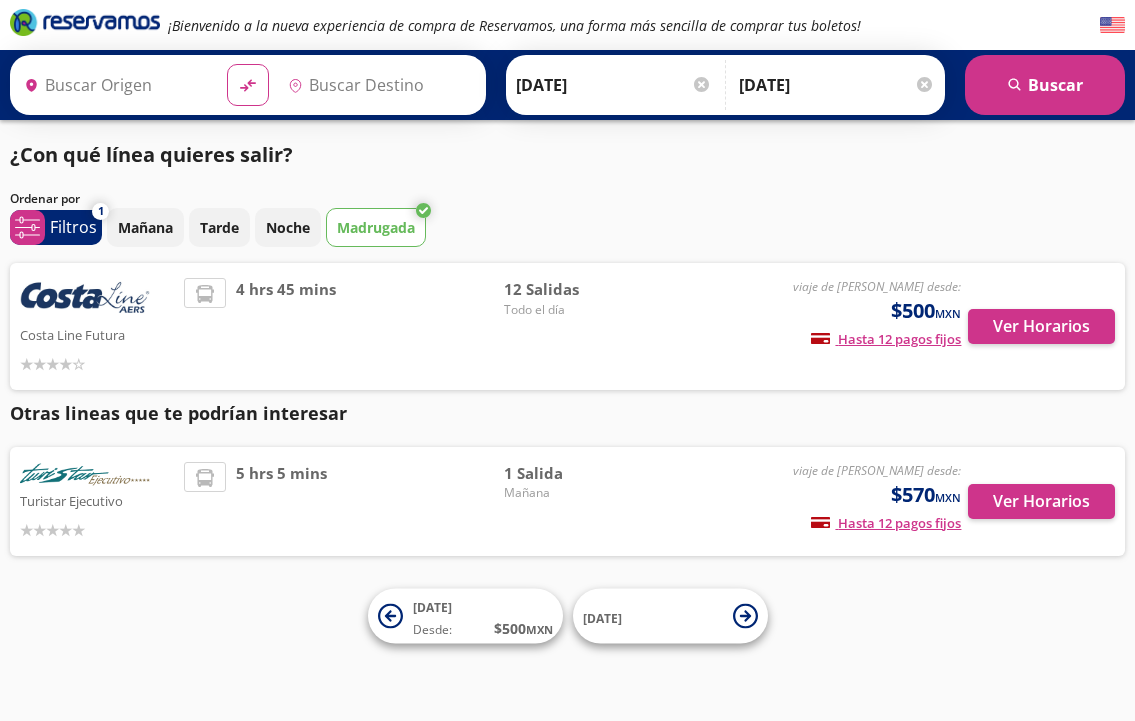 type on "Teloloapan, [GEOGRAPHIC_DATA]" 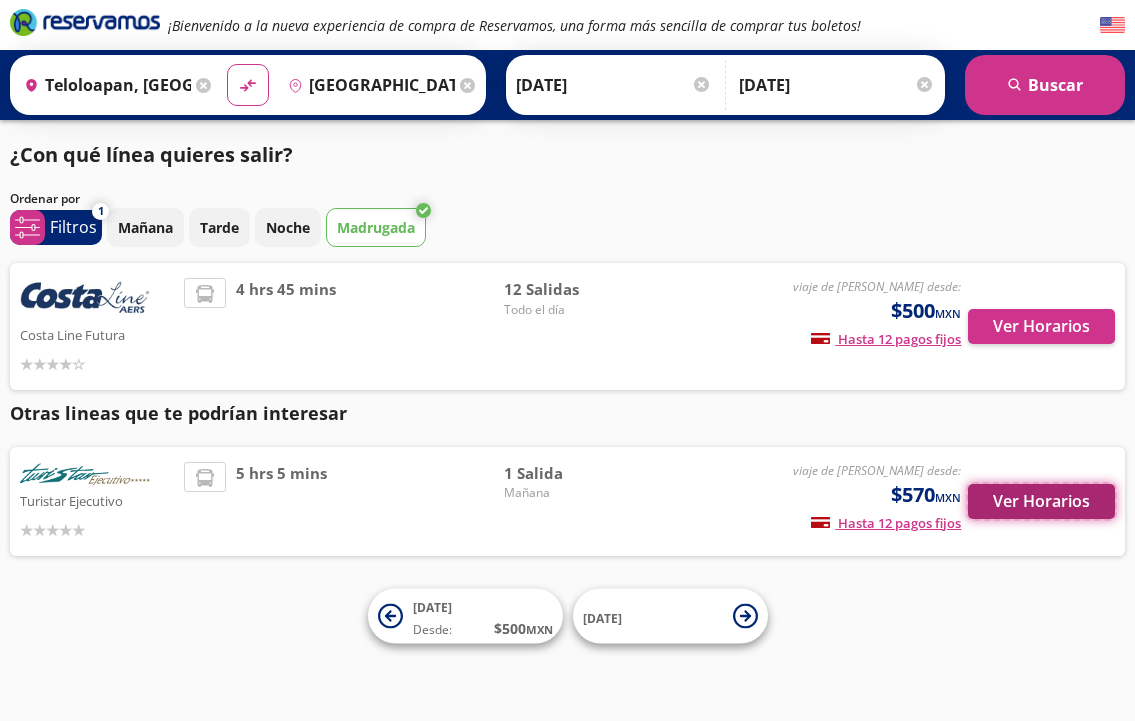 click on "Ver Horarios" at bounding box center (1041, 501) 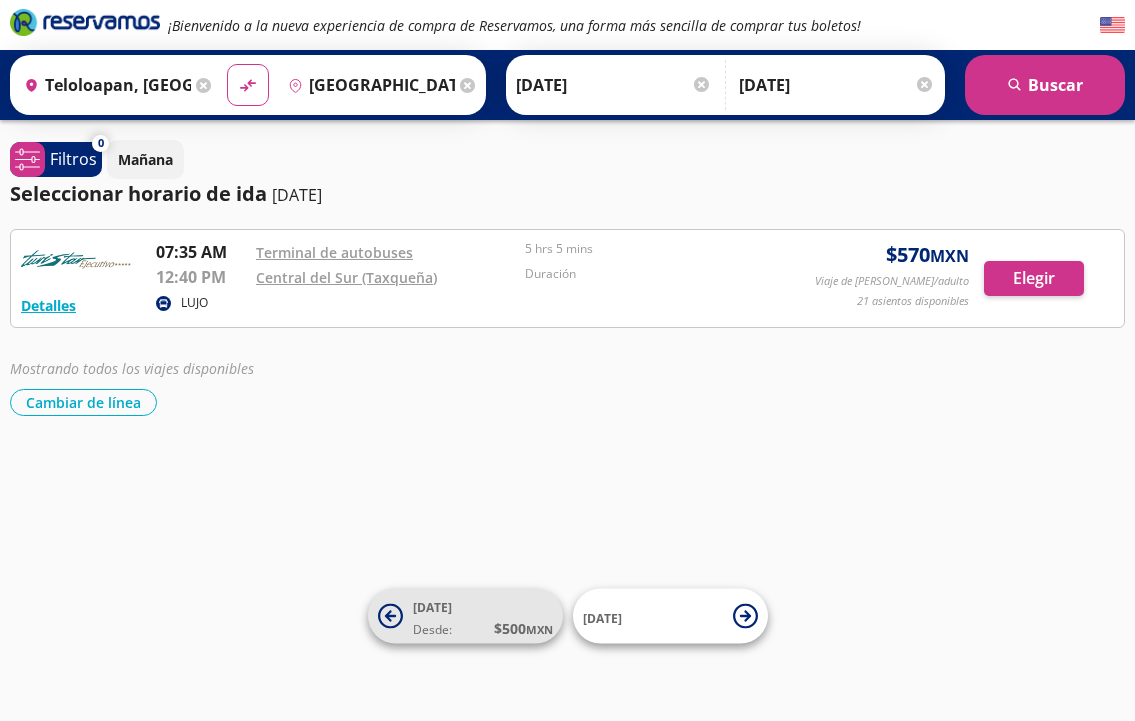 click 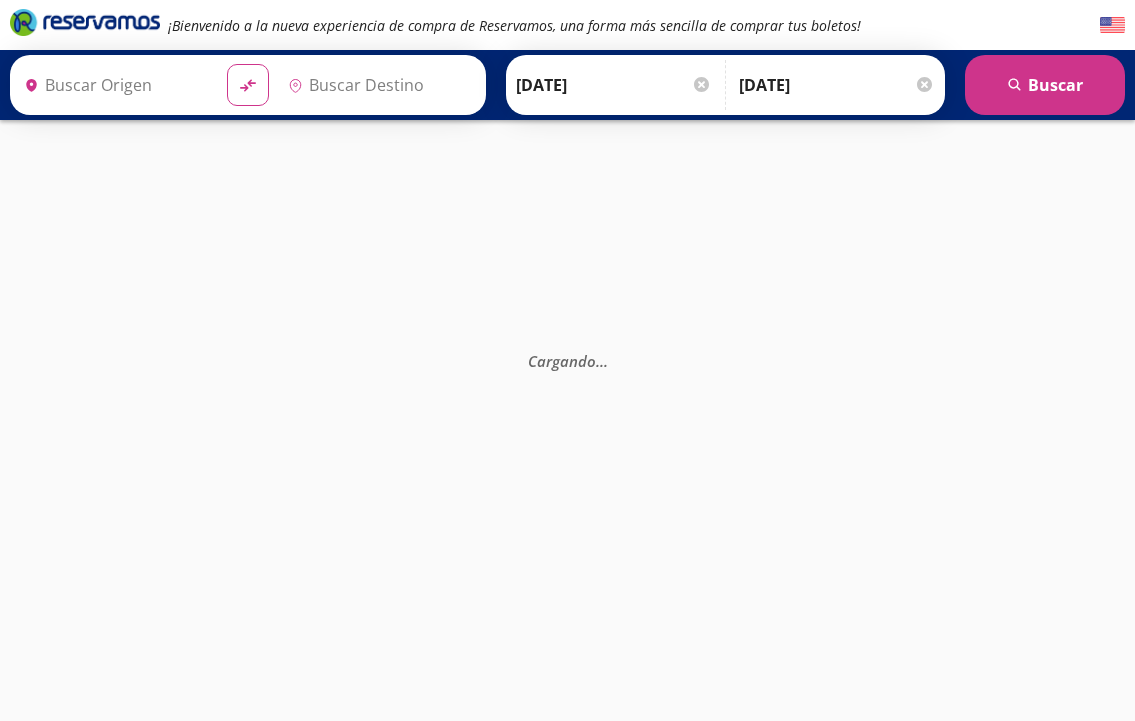 type on "[GEOGRAPHIC_DATA], [GEOGRAPHIC_DATA]" 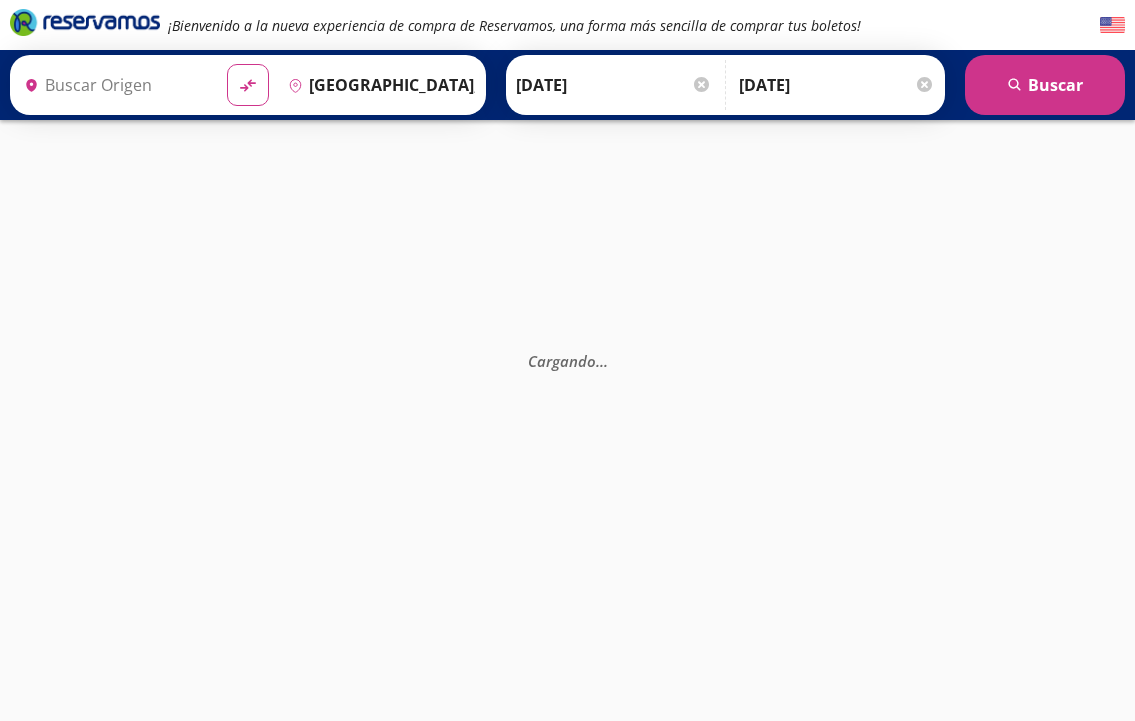 type on "Teloloapan, [GEOGRAPHIC_DATA]" 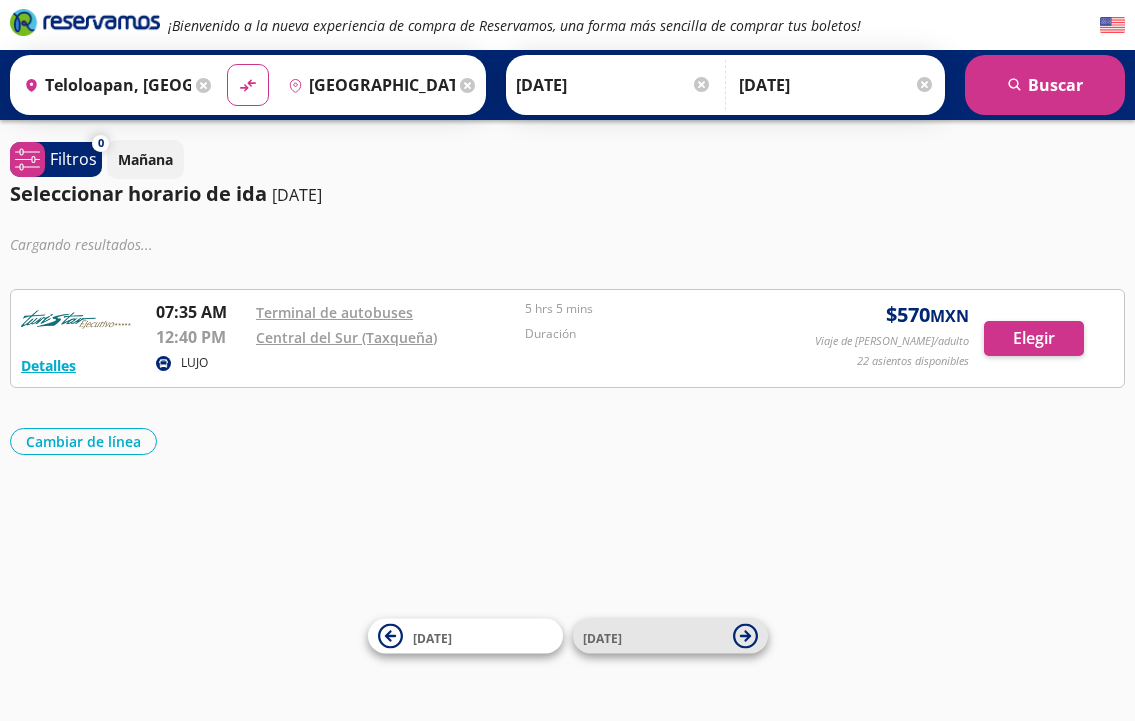 click 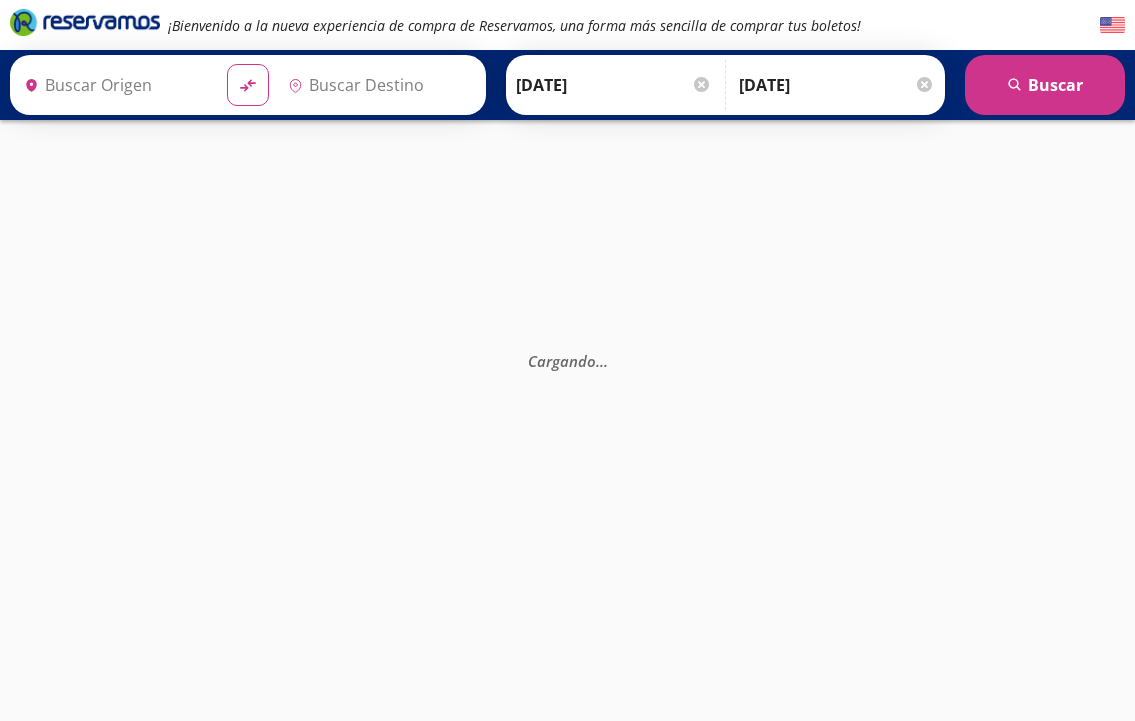type on "[GEOGRAPHIC_DATA], [GEOGRAPHIC_DATA]" 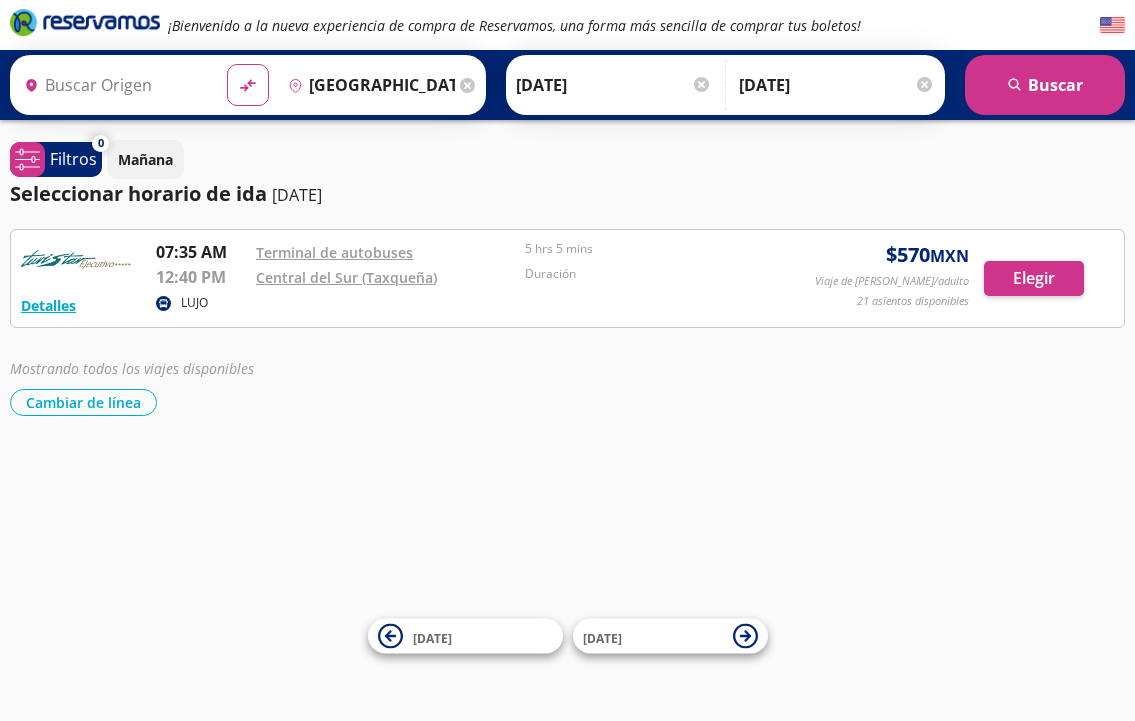 type on "Teloloapan, [GEOGRAPHIC_DATA]" 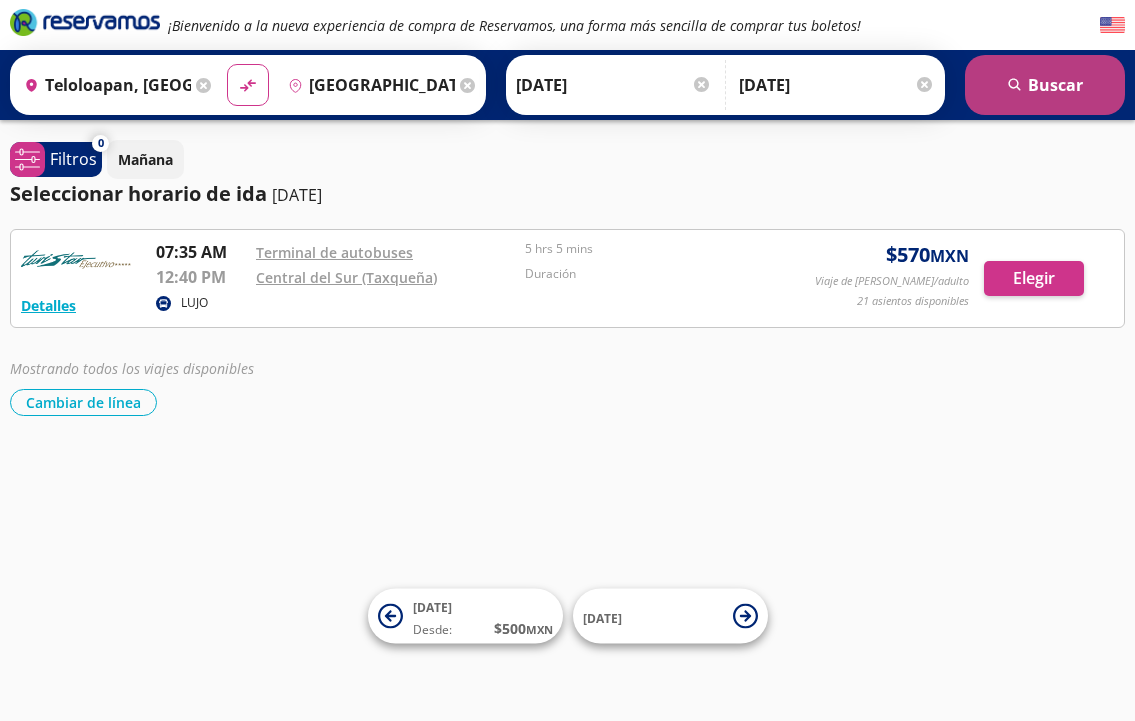 click on "search
[GEOGRAPHIC_DATA]" at bounding box center (1045, 85) 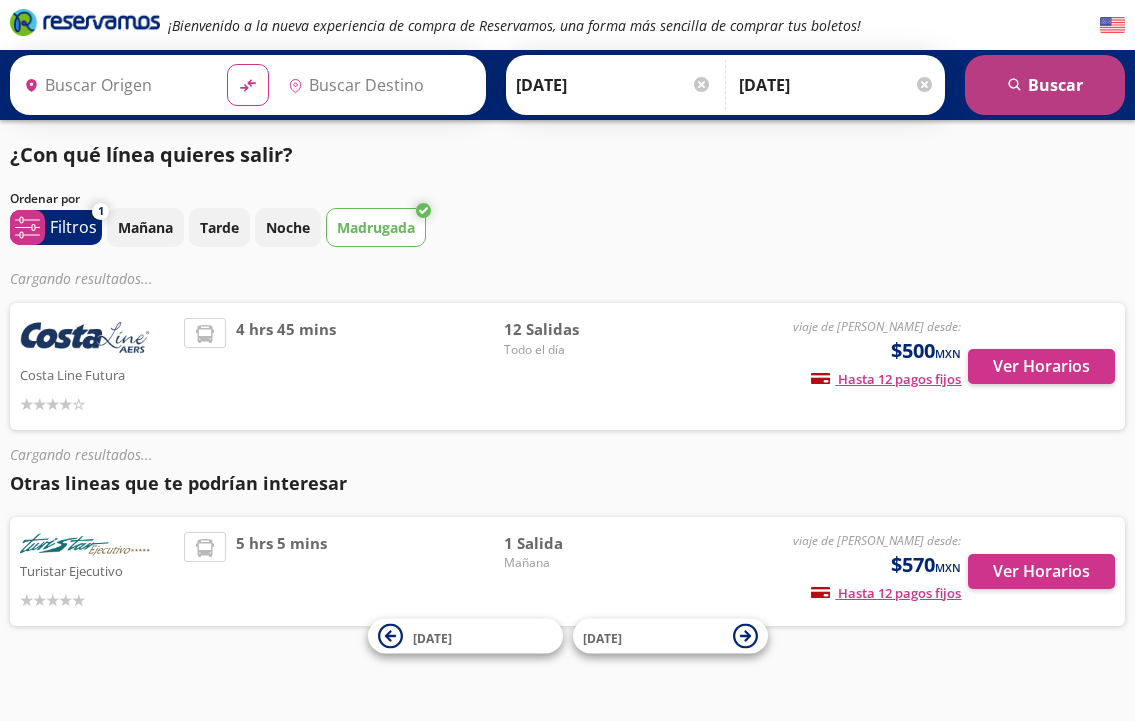 type on "[GEOGRAPHIC_DATA], [GEOGRAPHIC_DATA]" 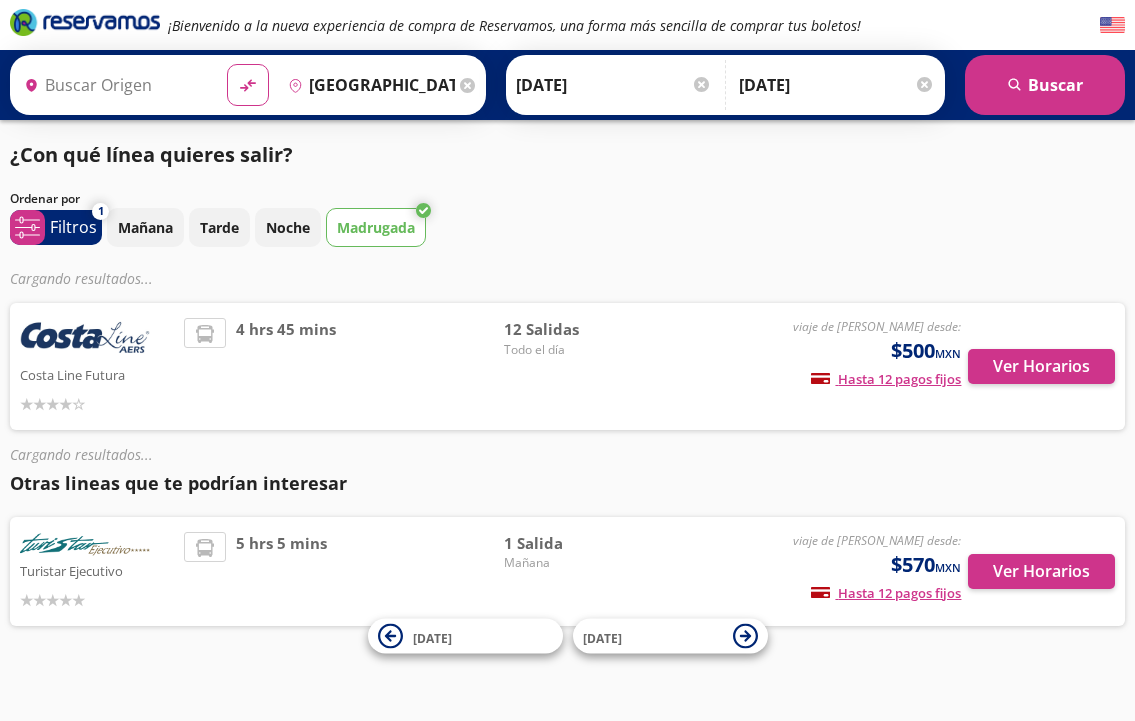 type on "Teloloapan, [GEOGRAPHIC_DATA]" 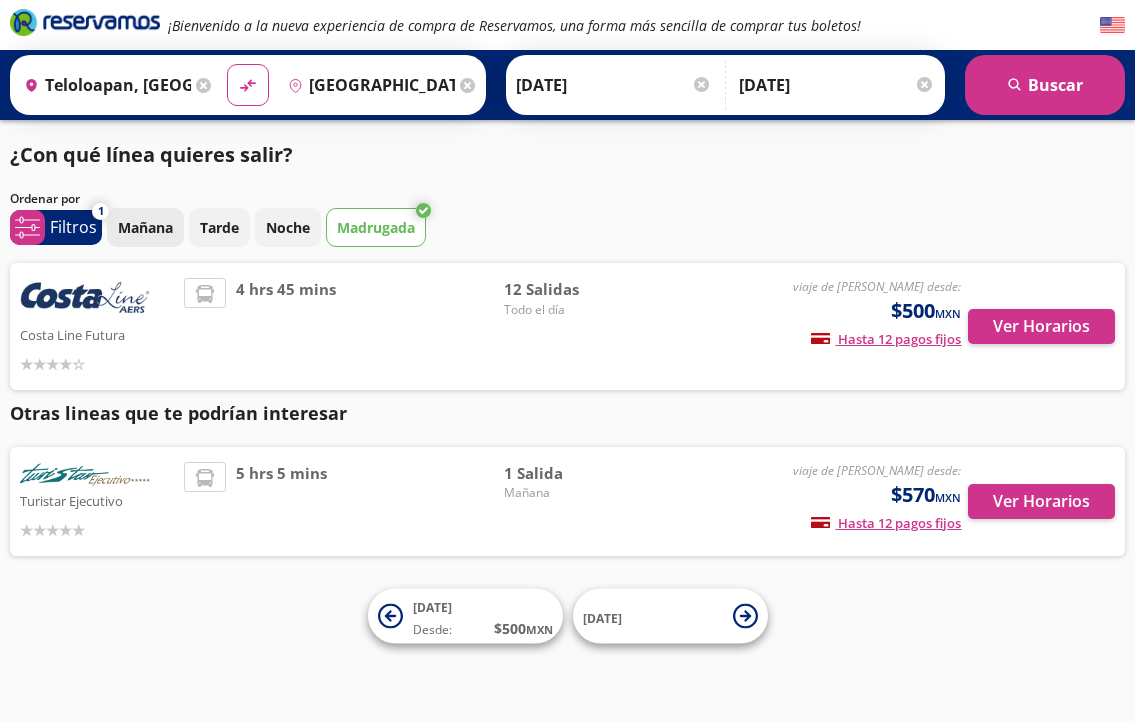 click on "Mañana" at bounding box center (145, 227) 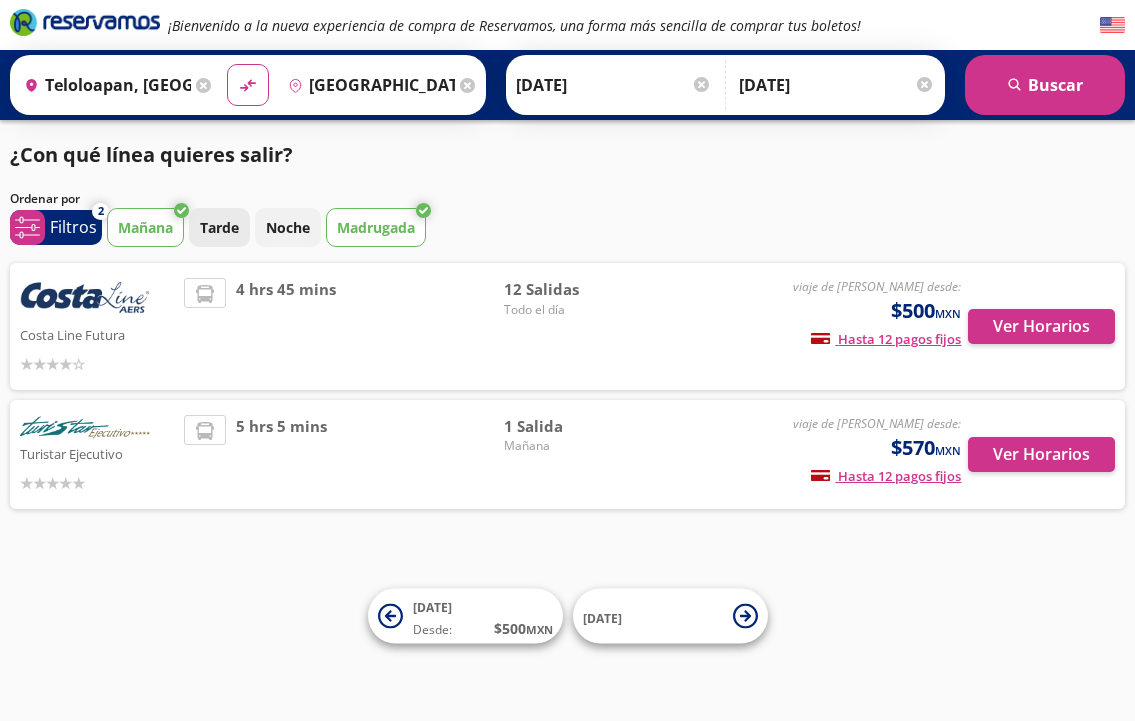 click on "Tarde" at bounding box center (219, 227) 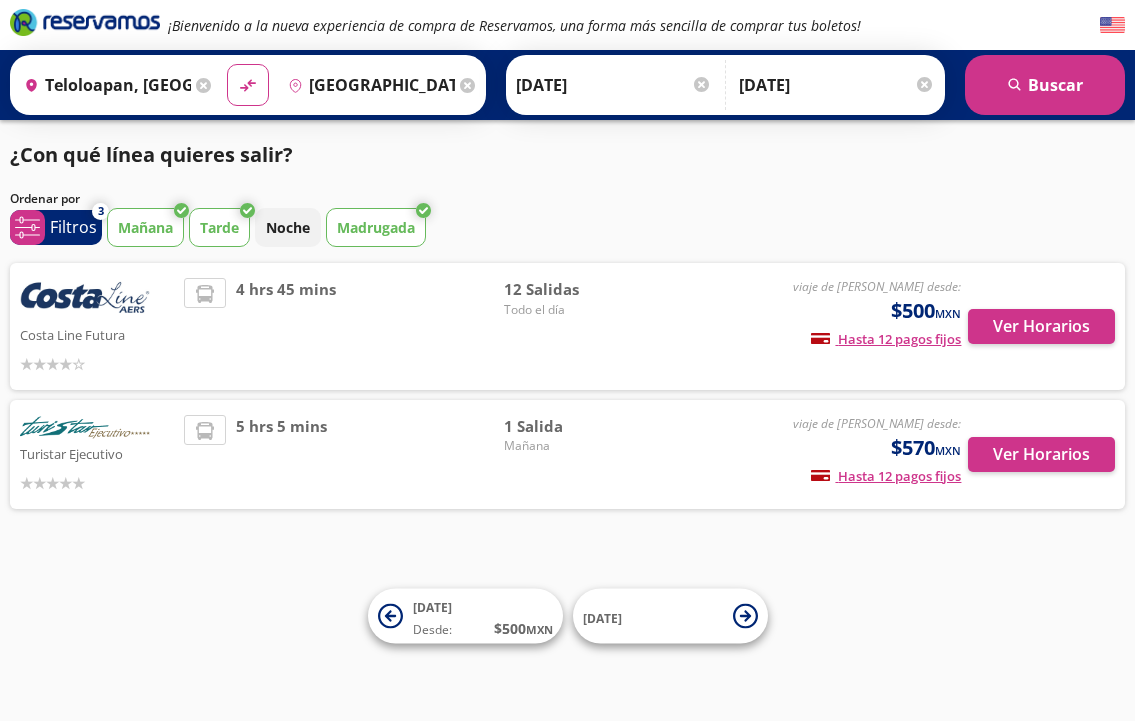 click on "Mañana" at bounding box center [145, 227] 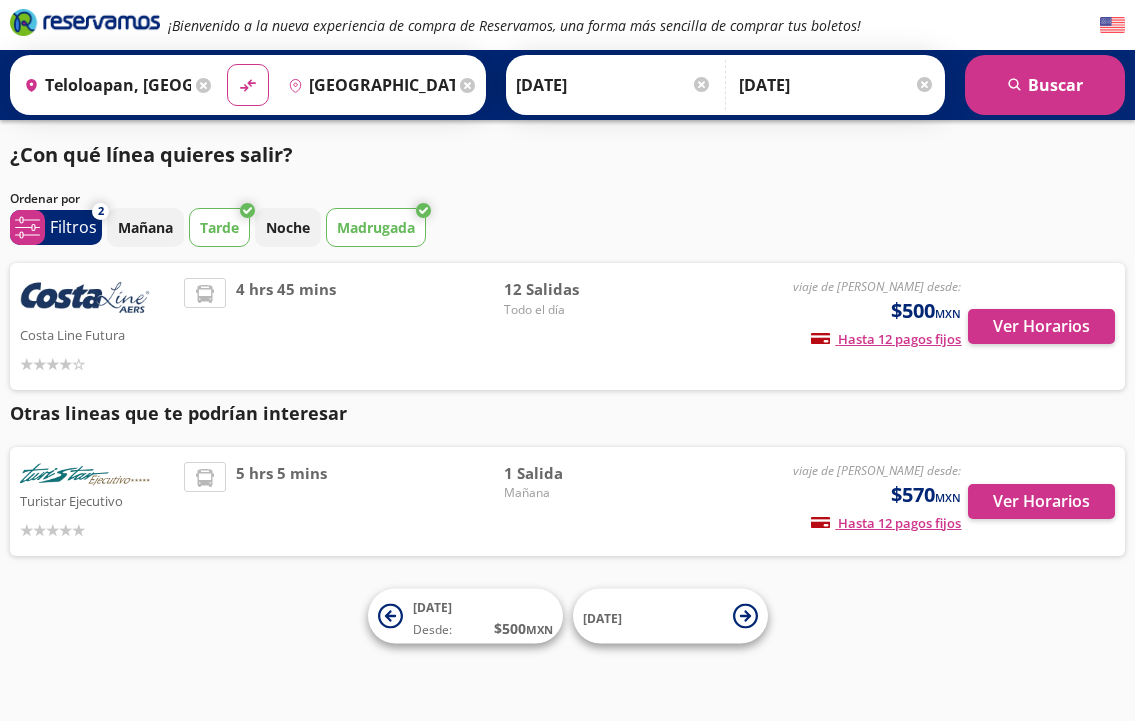 click on "Madrugada" at bounding box center (376, 227) 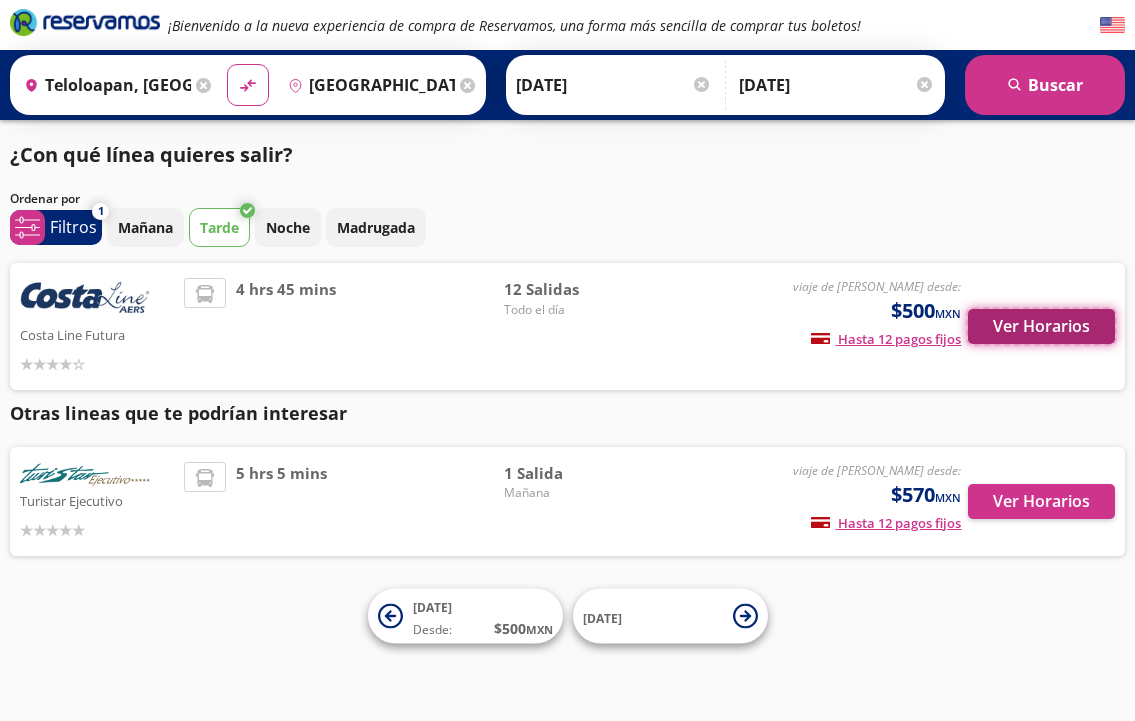 click on "Ver Horarios" at bounding box center (1041, 326) 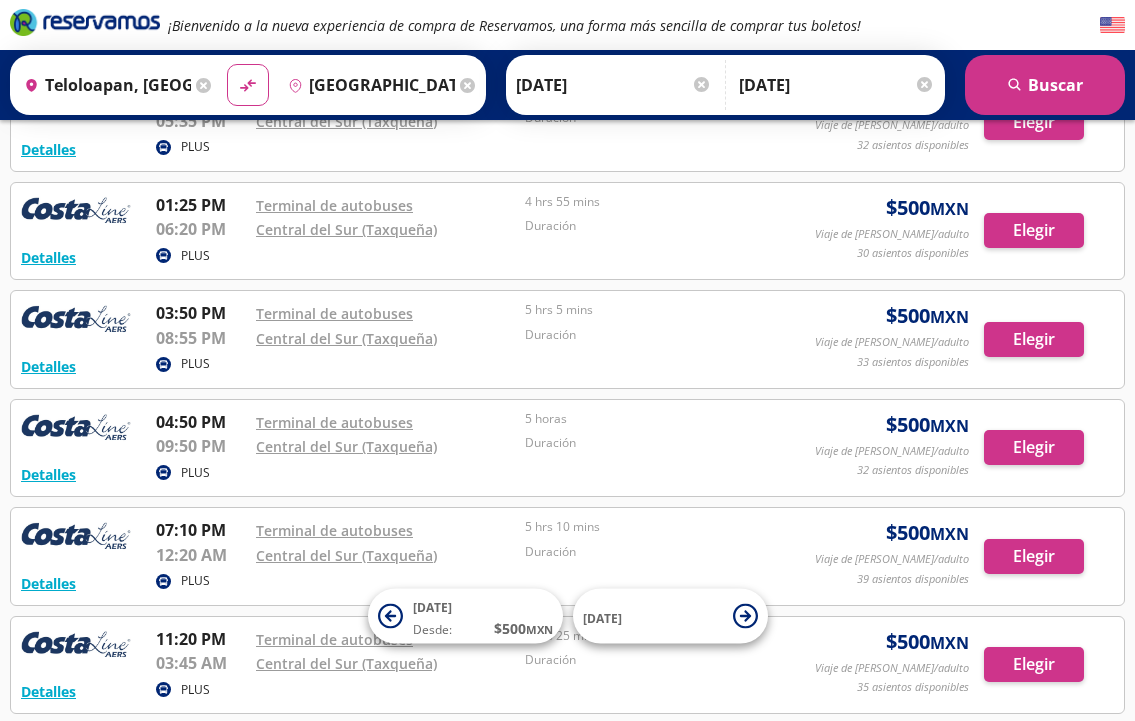 scroll, scrollTop: 772, scrollLeft: 0, axis: vertical 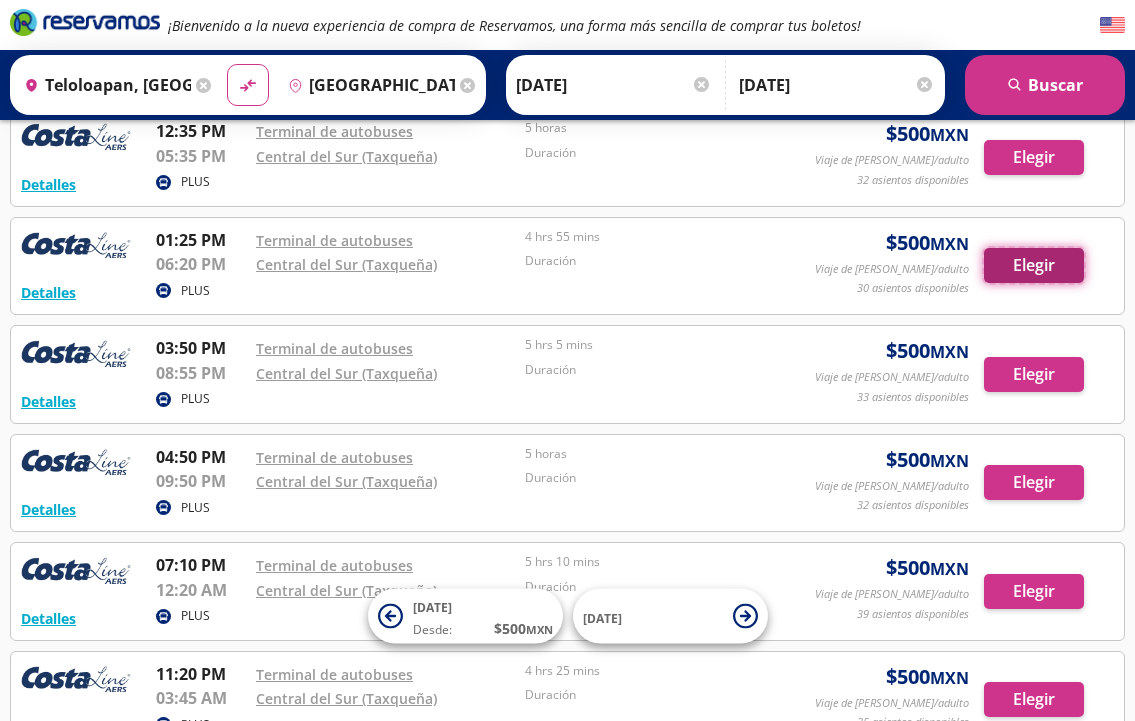 click on "Elegir" at bounding box center (1034, 265) 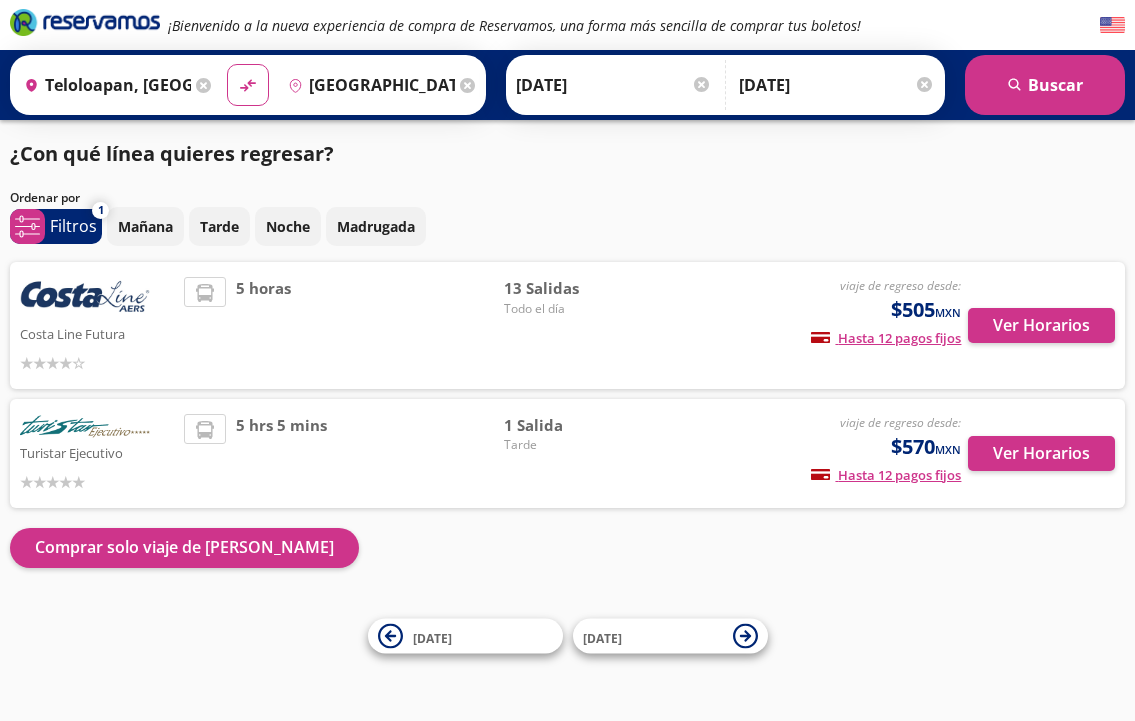 scroll, scrollTop: 1, scrollLeft: 0, axis: vertical 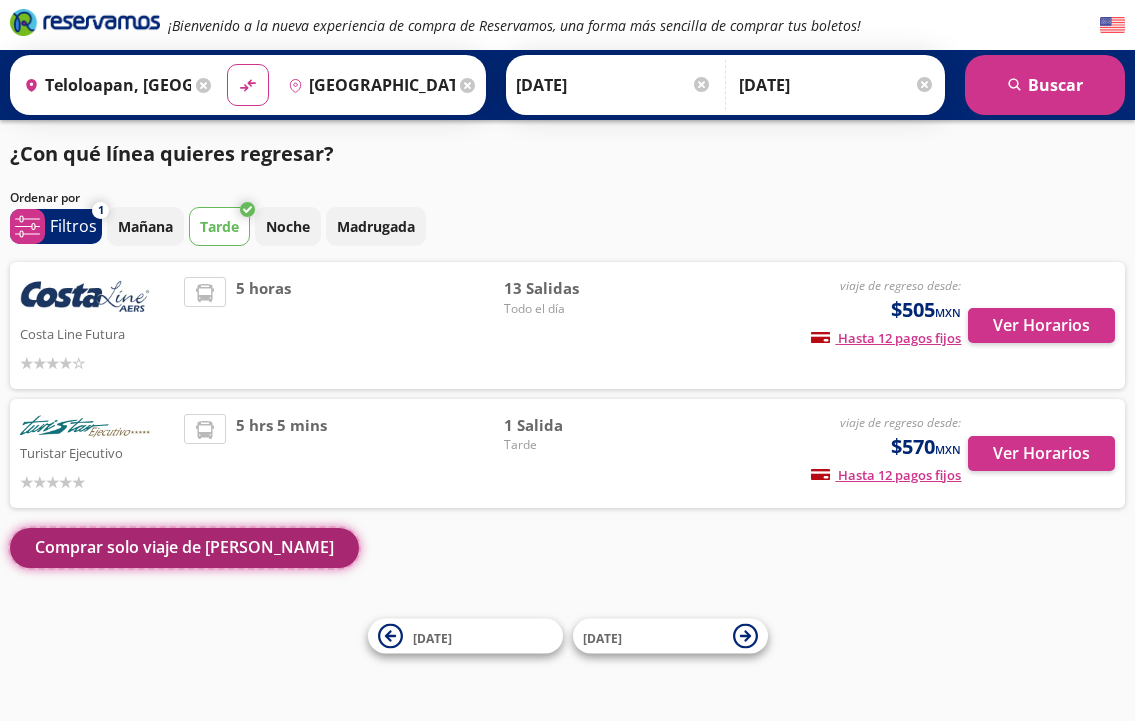 click on "Comprar solo viaje de [PERSON_NAME]" at bounding box center [184, 548] 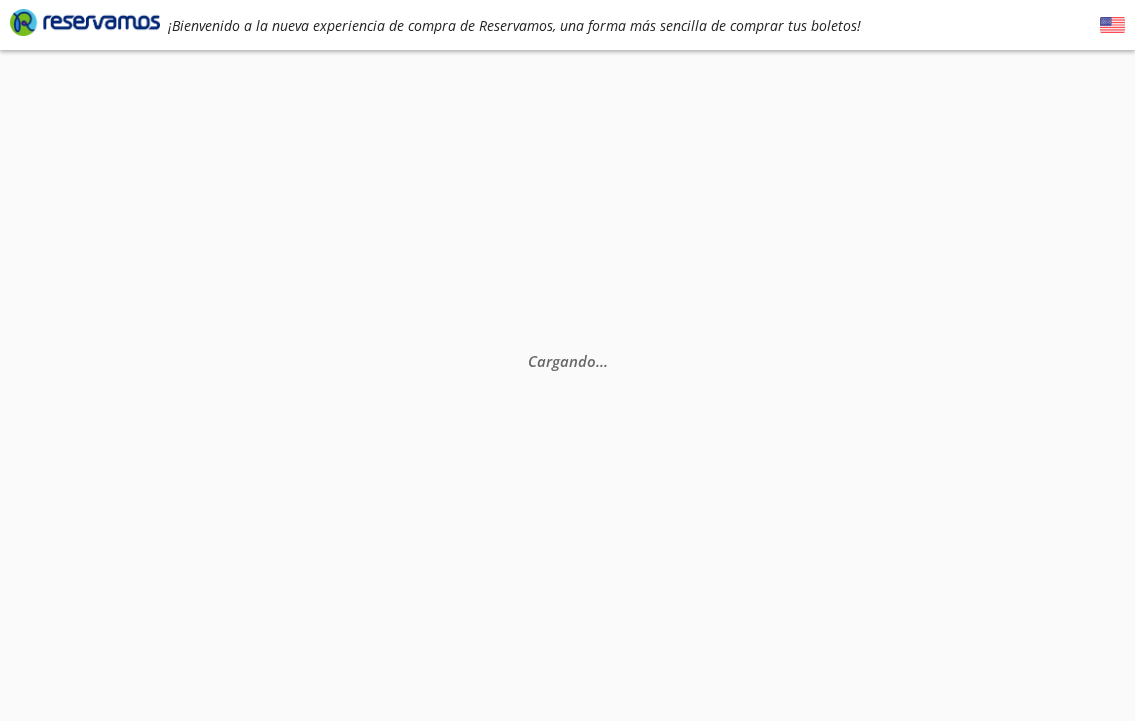 scroll, scrollTop: 0, scrollLeft: 0, axis: both 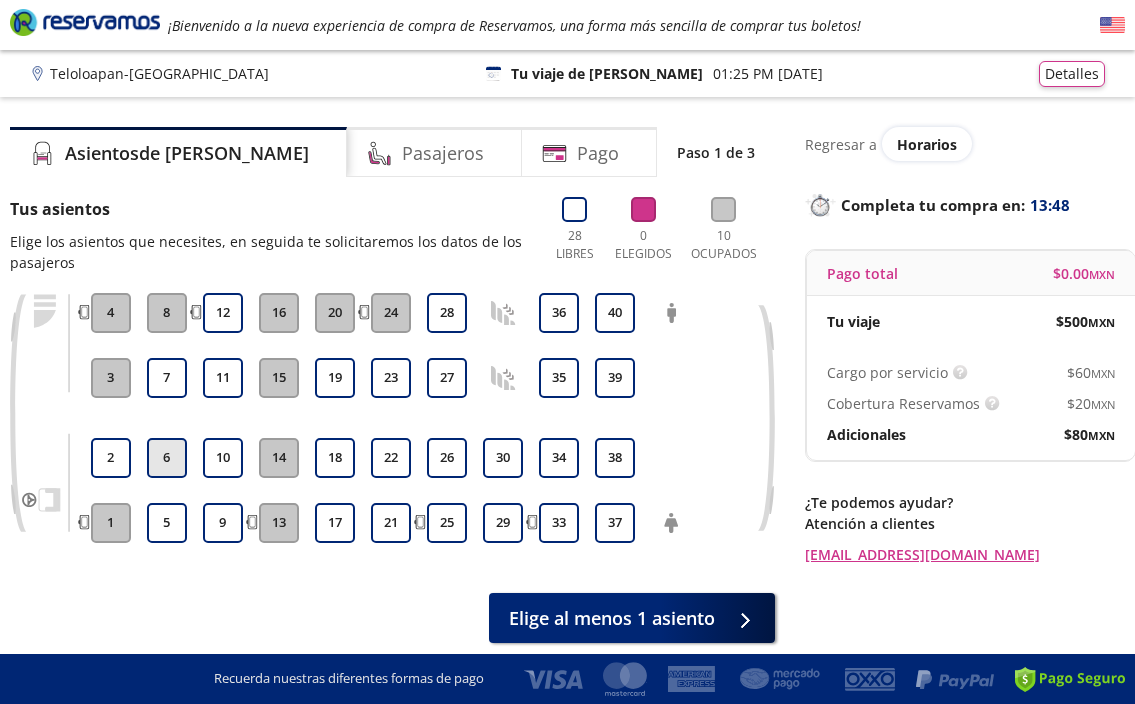 click on "6" at bounding box center [167, 458] 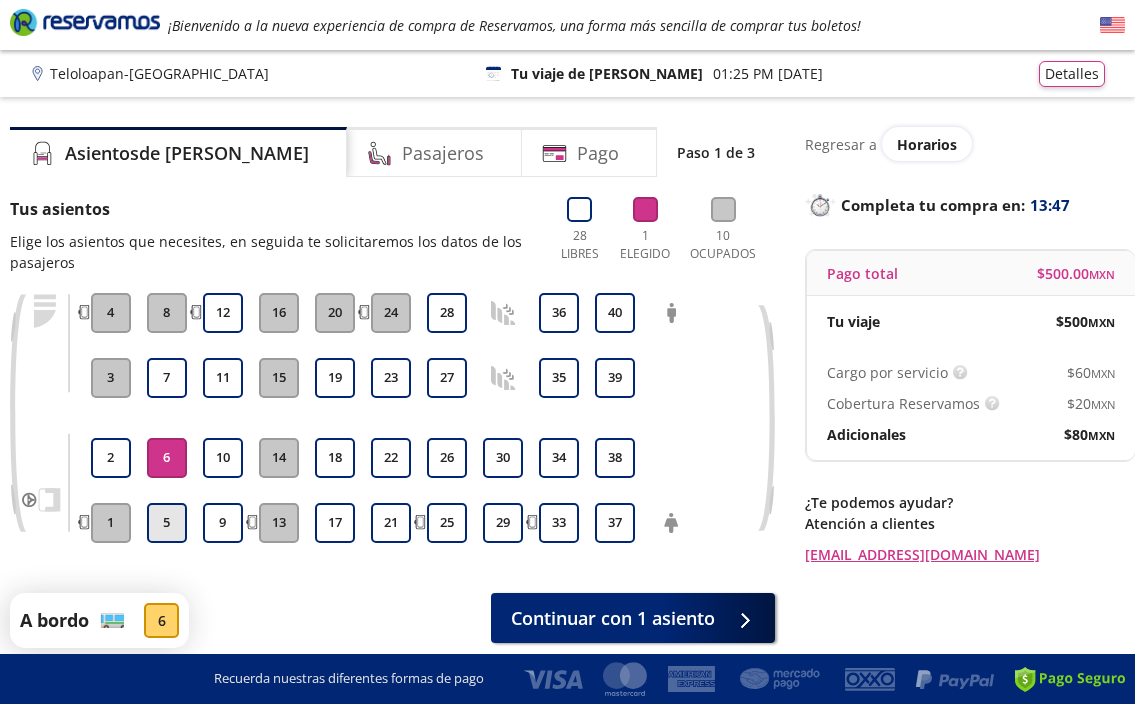 click on "5" at bounding box center [167, 523] 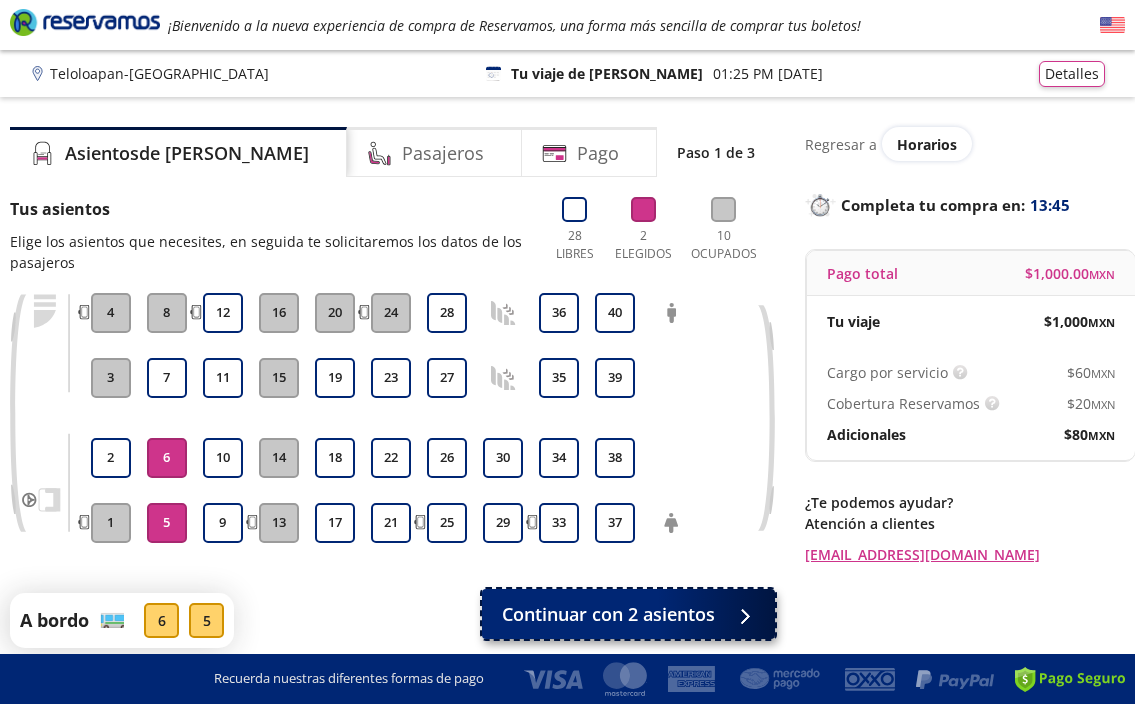 click on "Continuar con 2 asientos" at bounding box center [608, 614] 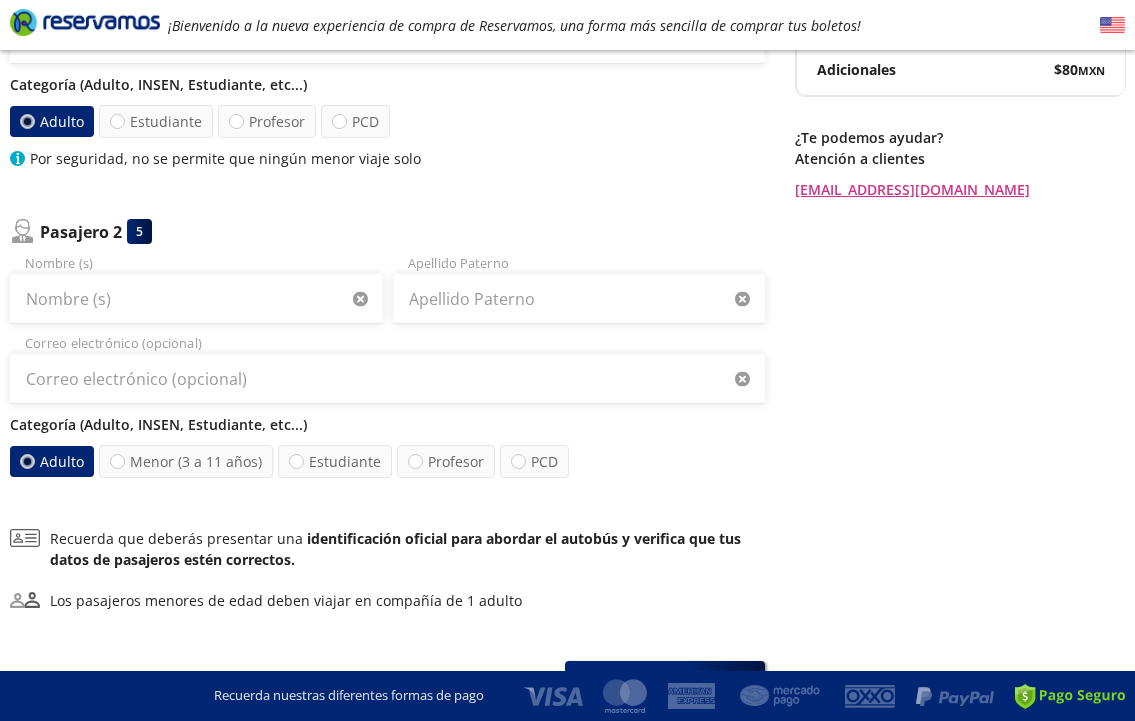 scroll, scrollTop: 400, scrollLeft: 0, axis: vertical 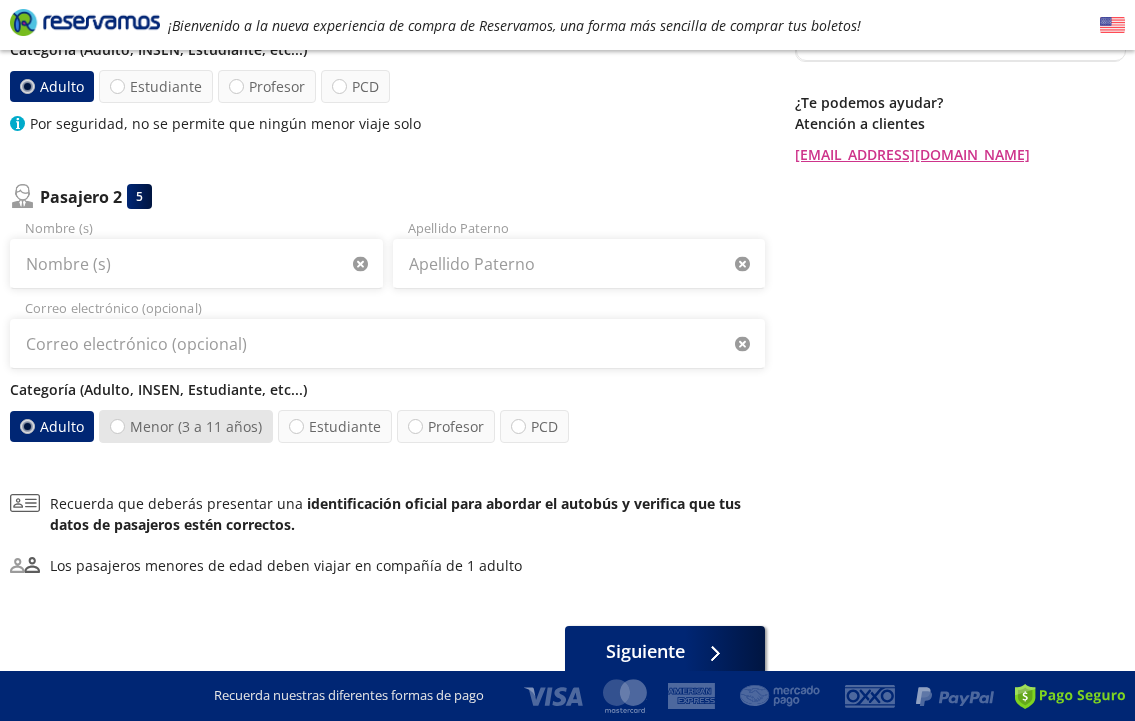 click on "Menor (3 a 11 años)" at bounding box center [186, 426] 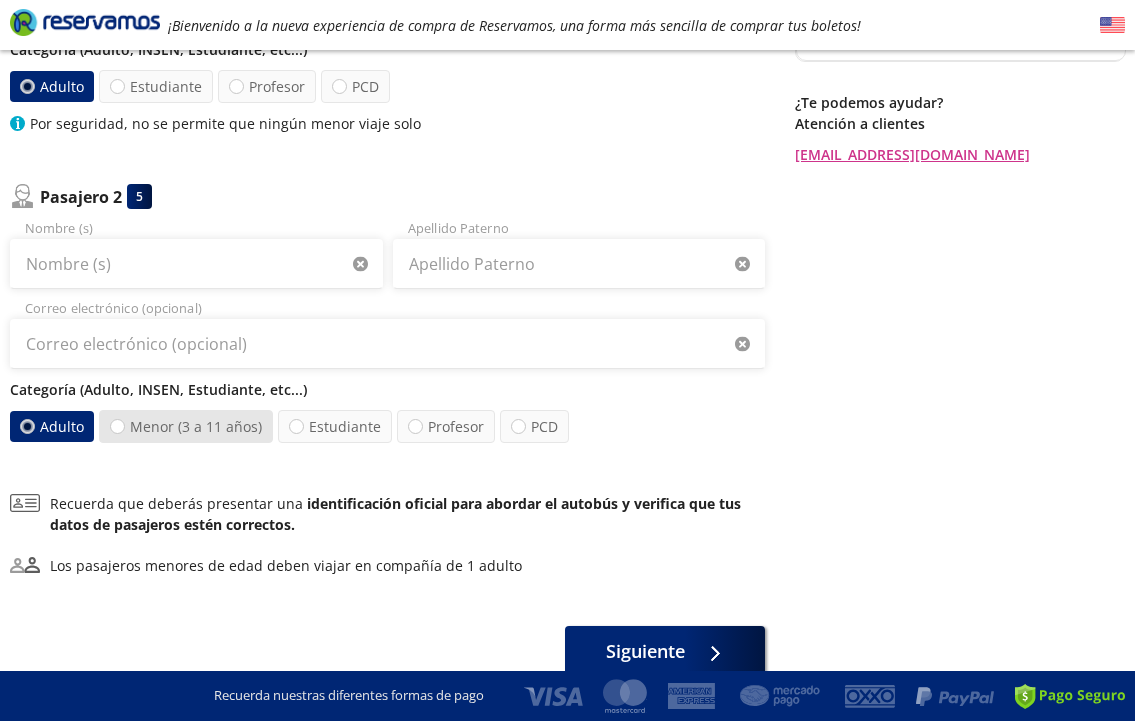 click on "Menor (3 a 11 años)" at bounding box center [117, 426] 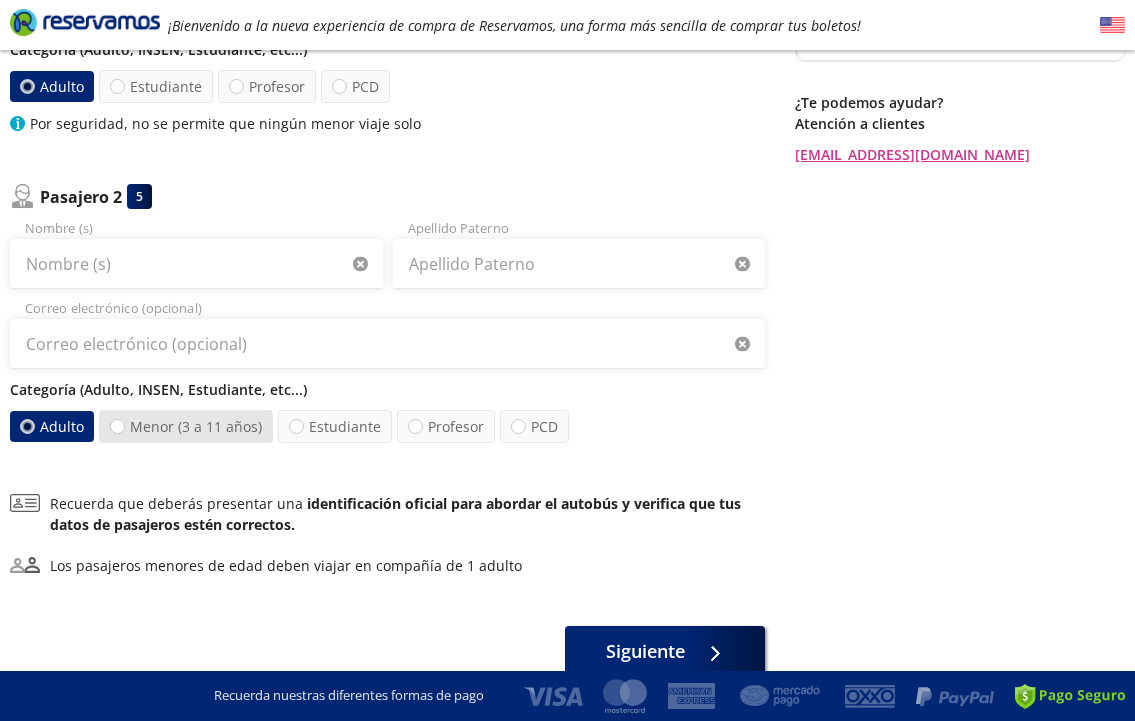 radio on "true" 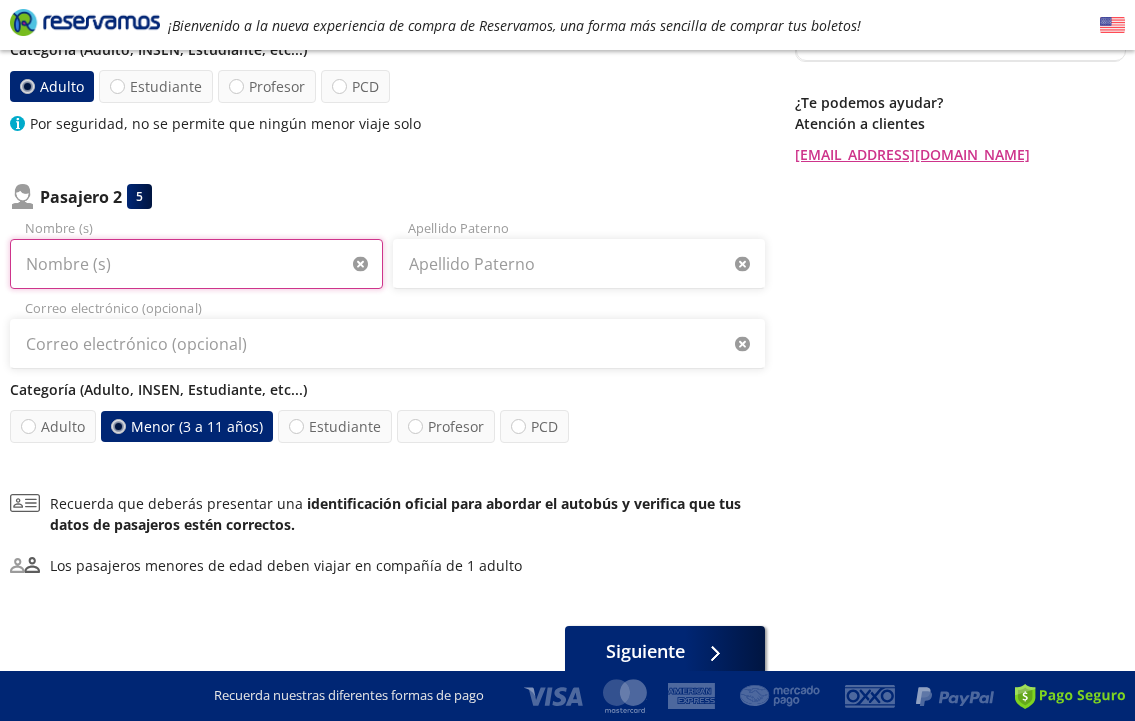 click on "Nombre (s)" at bounding box center (196, 264) 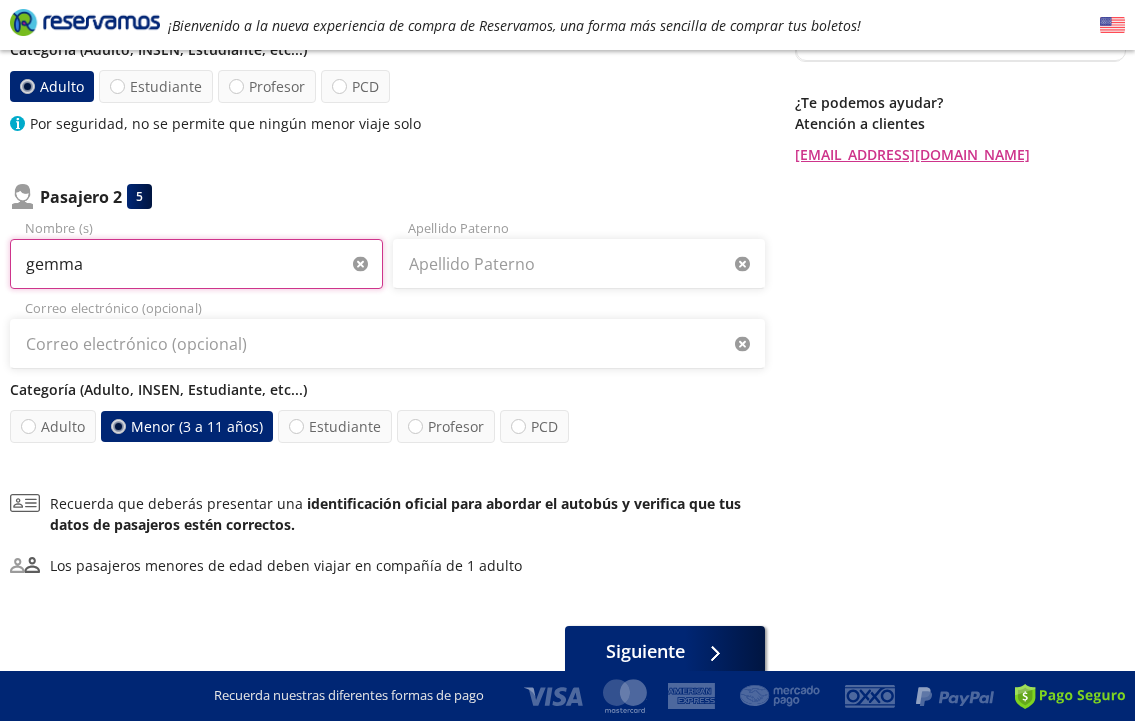 type on "gemma" 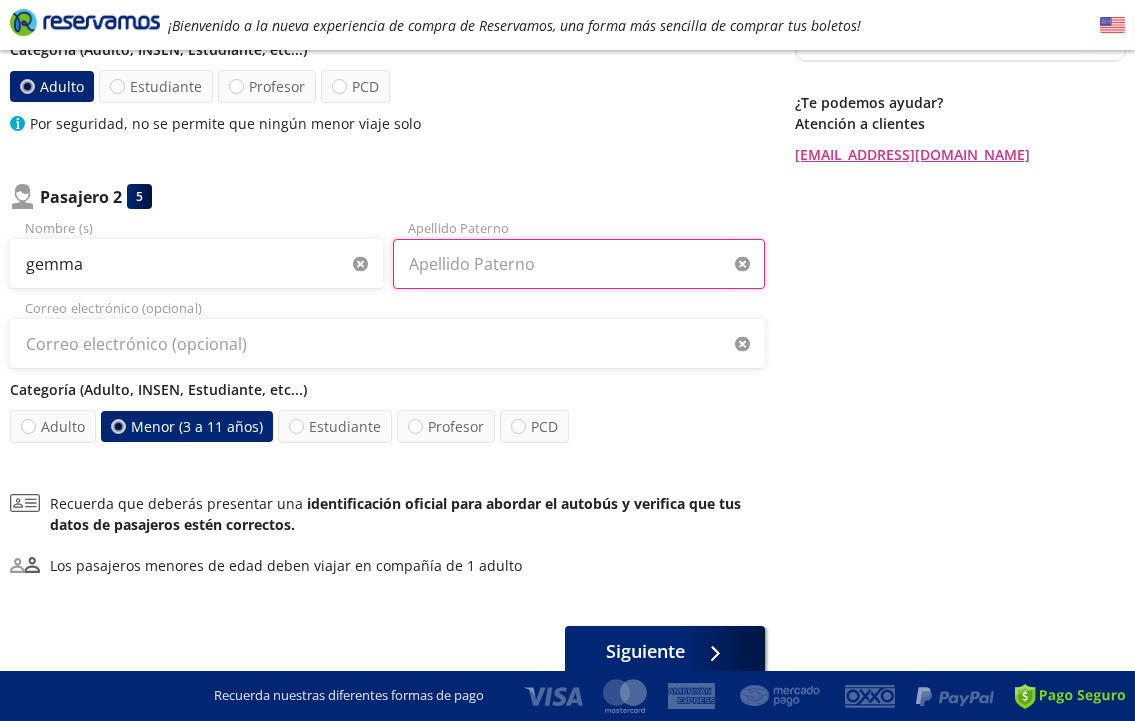 click on "Apellido Paterno" at bounding box center [579, 264] 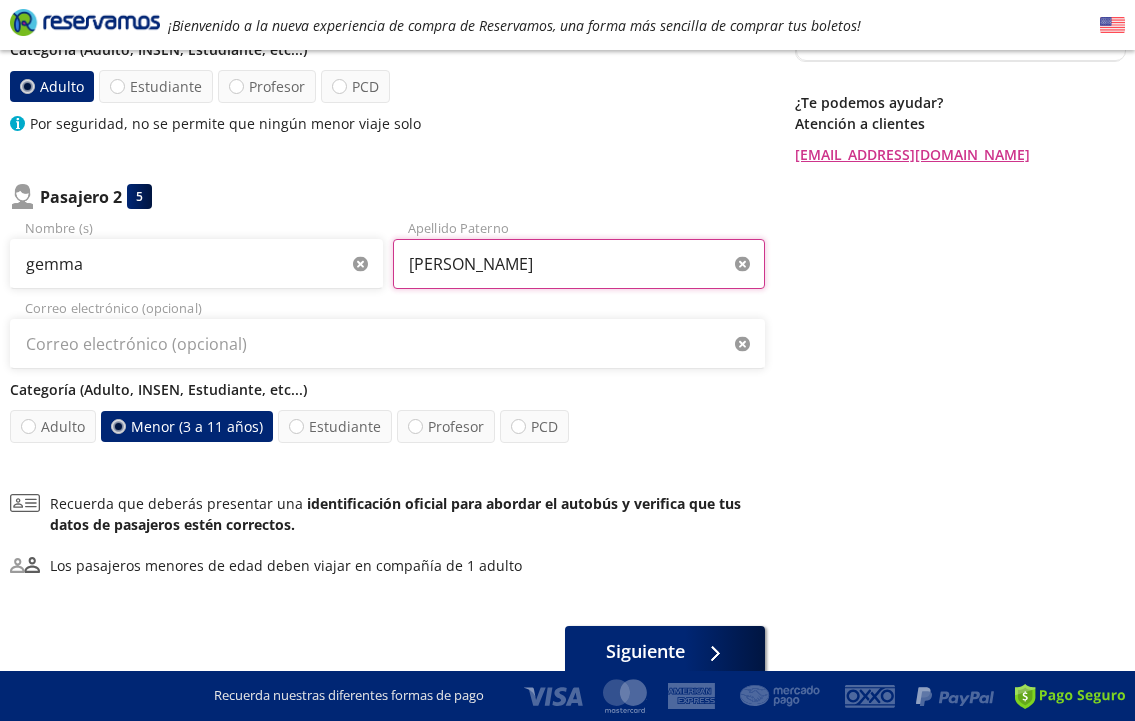 type on "[PERSON_NAME]" 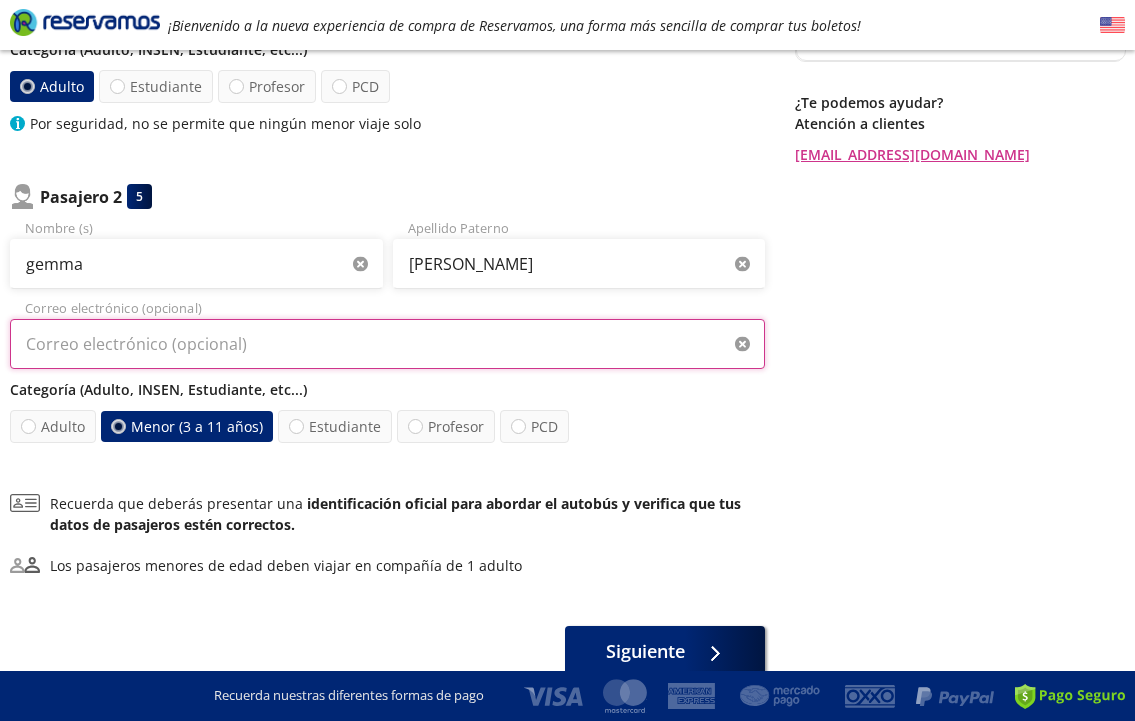 click on "Correo electrónico (opcional)" at bounding box center [387, 344] 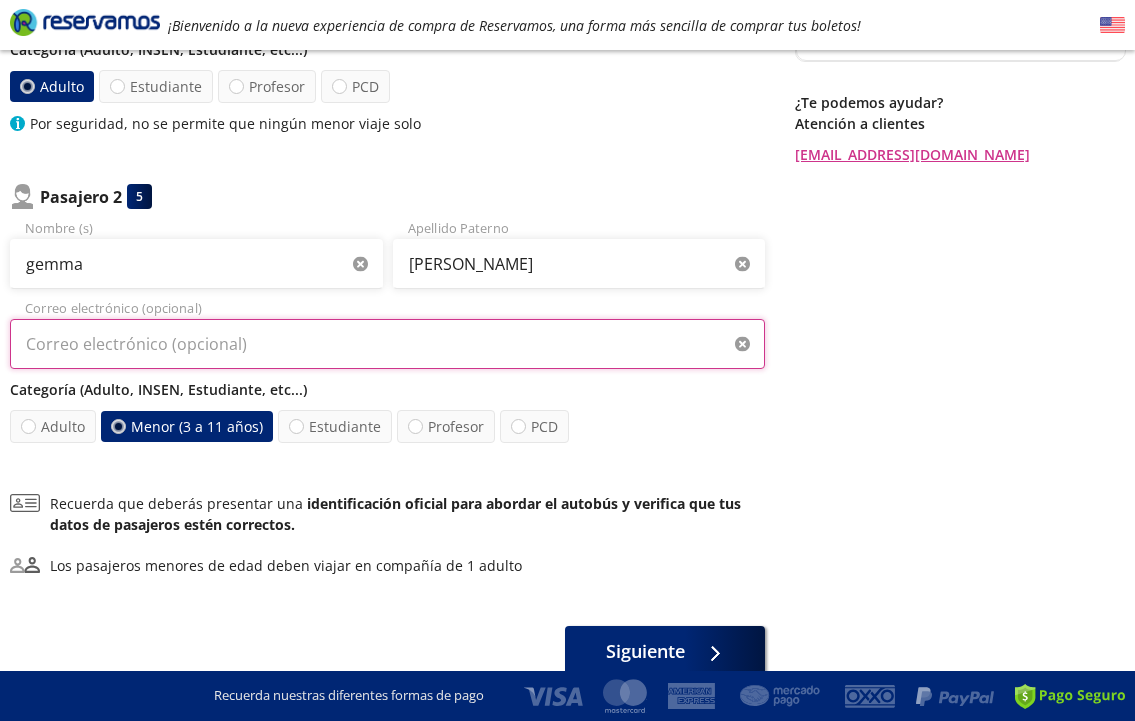 click on "Correo electrónico (opcional)" at bounding box center [387, 344] 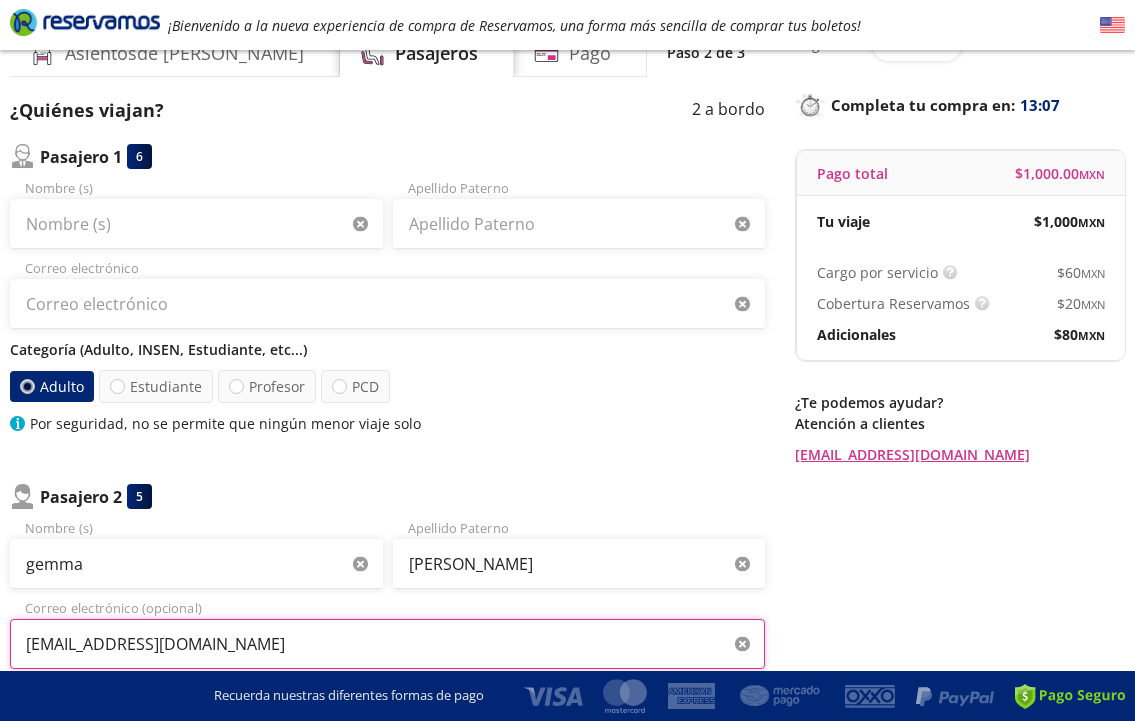 scroll, scrollTop: 400, scrollLeft: 0, axis: vertical 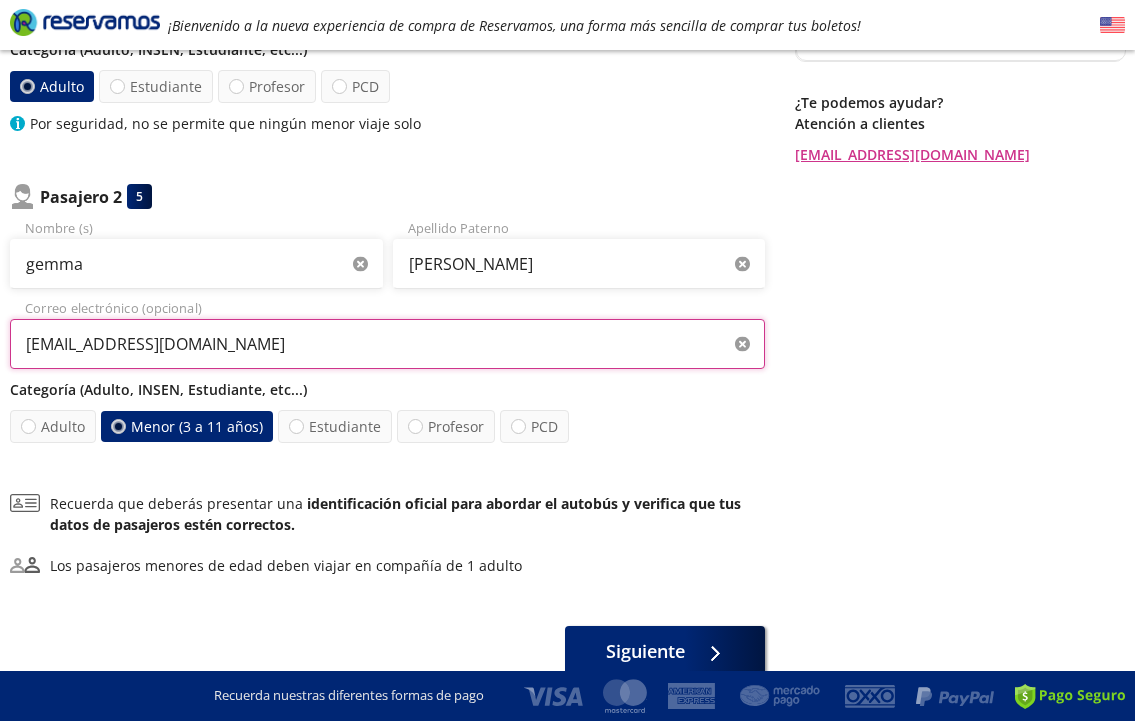 click on "[EMAIL_ADDRESS][DOMAIN_NAME]" at bounding box center [387, 344] 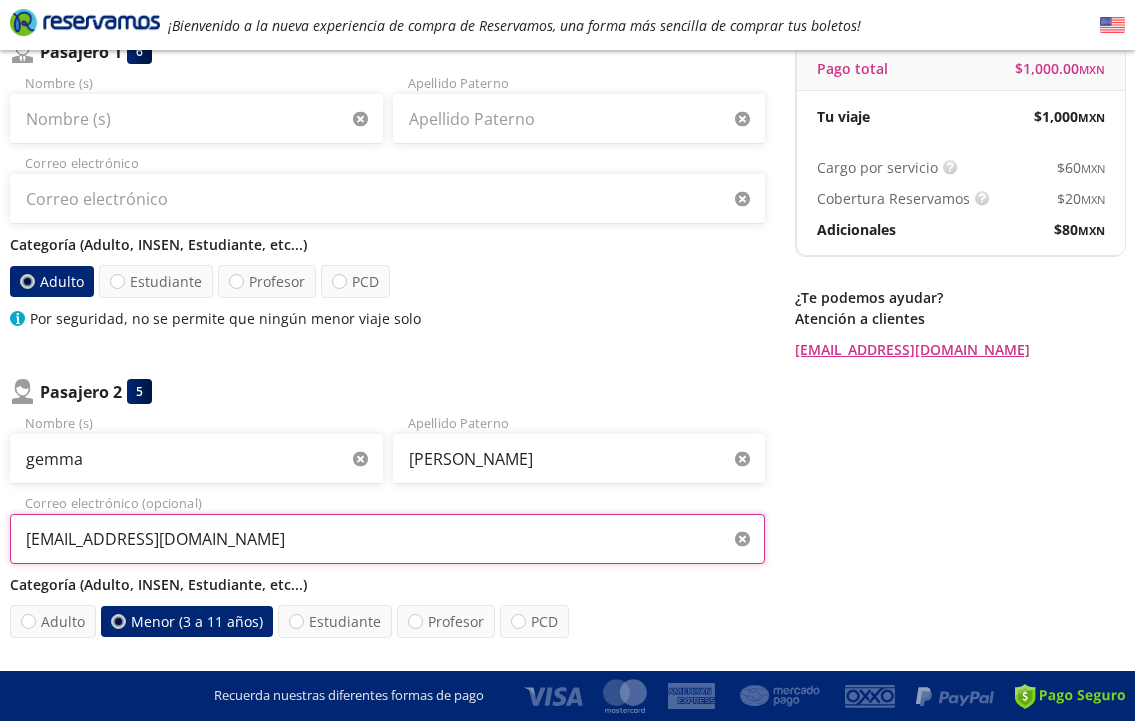 scroll, scrollTop: 0, scrollLeft: 0, axis: both 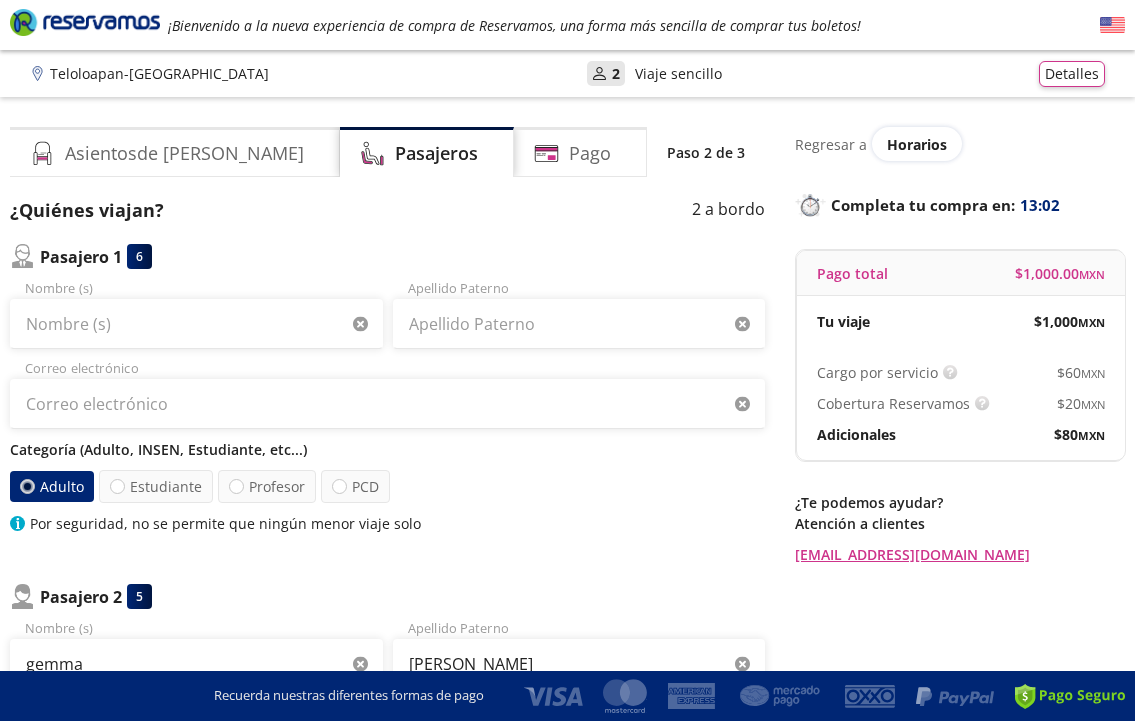 type on "[EMAIL_ADDRESS][DOMAIN_NAME]" 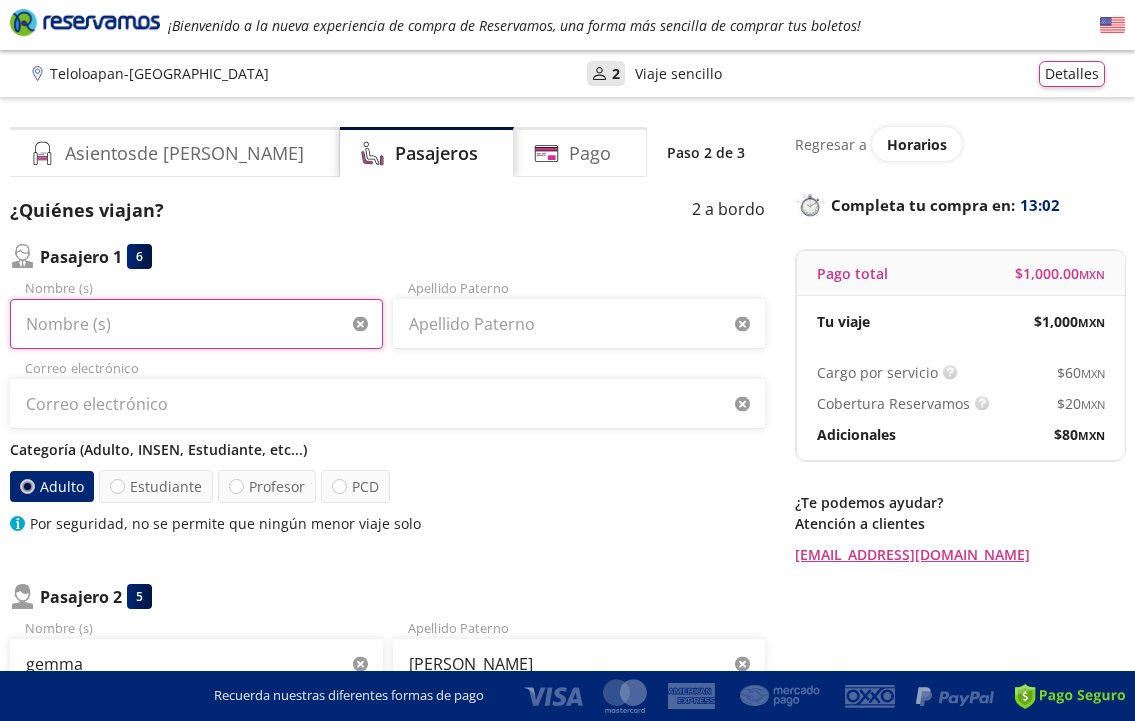 click on "Nombre (s)" at bounding box center [196, 324] 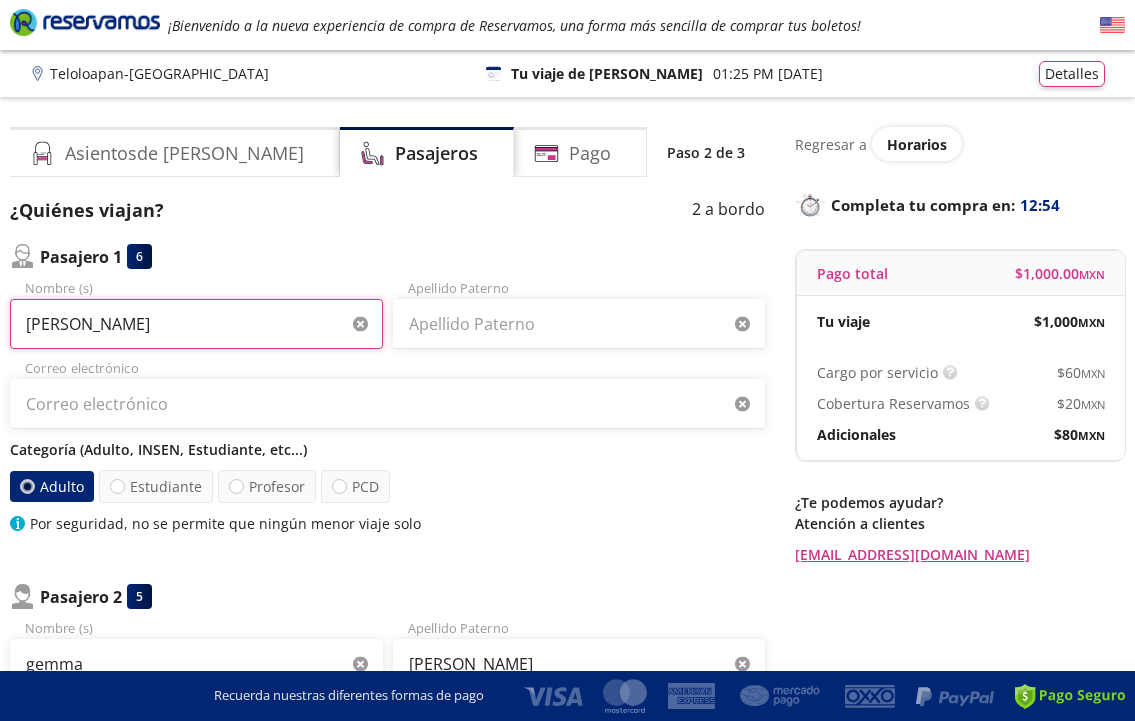 drag, startPoint x: 226, startPoint y: 330, endPoint x: 75, endPoint y: 329, distance: 151.00331 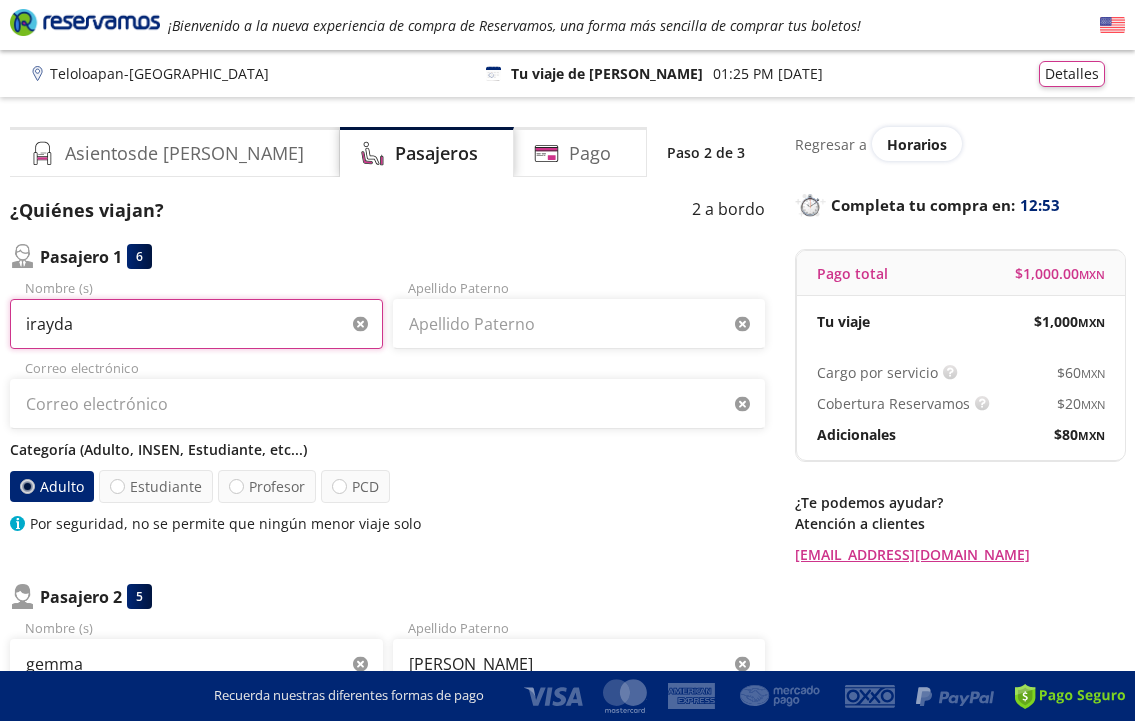 type on "irayda" 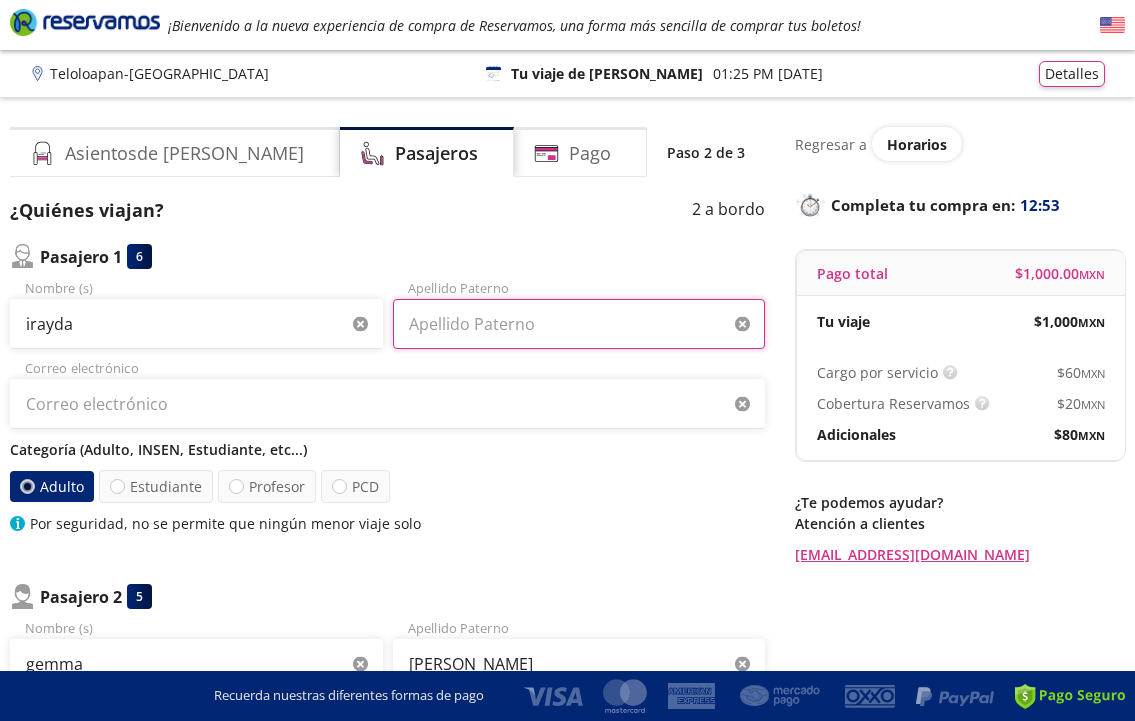 click on "Apellido Paterno" at bounding box center [579, 324] 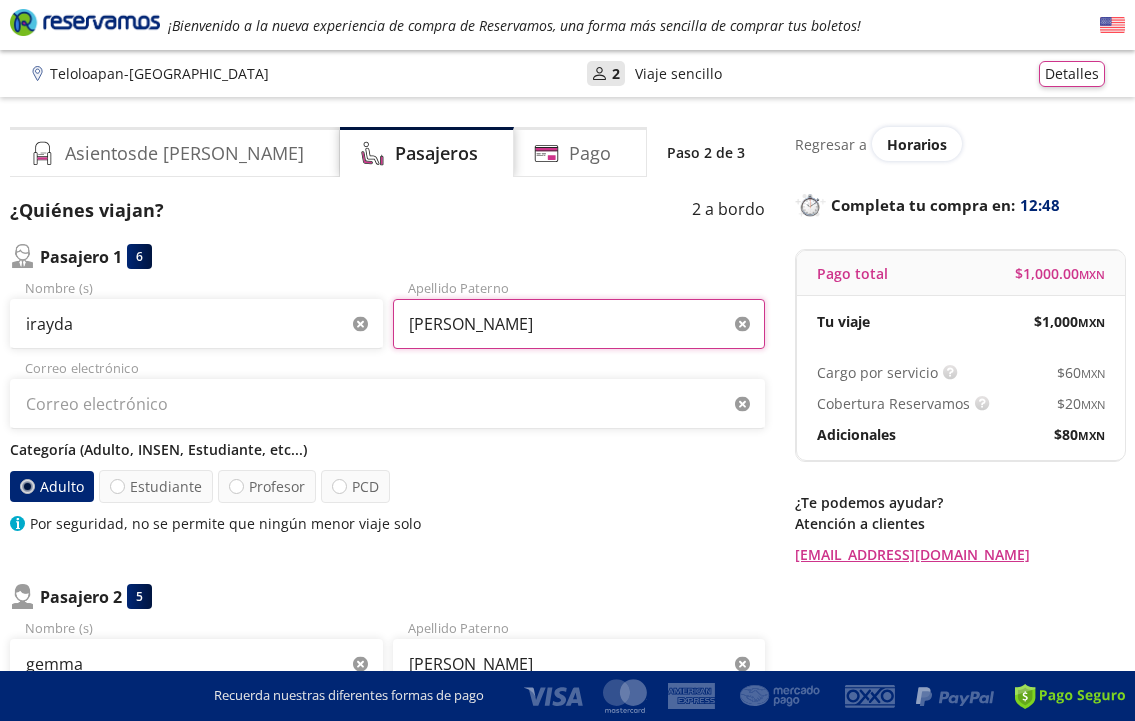 type on "[PERSON_NAME]" 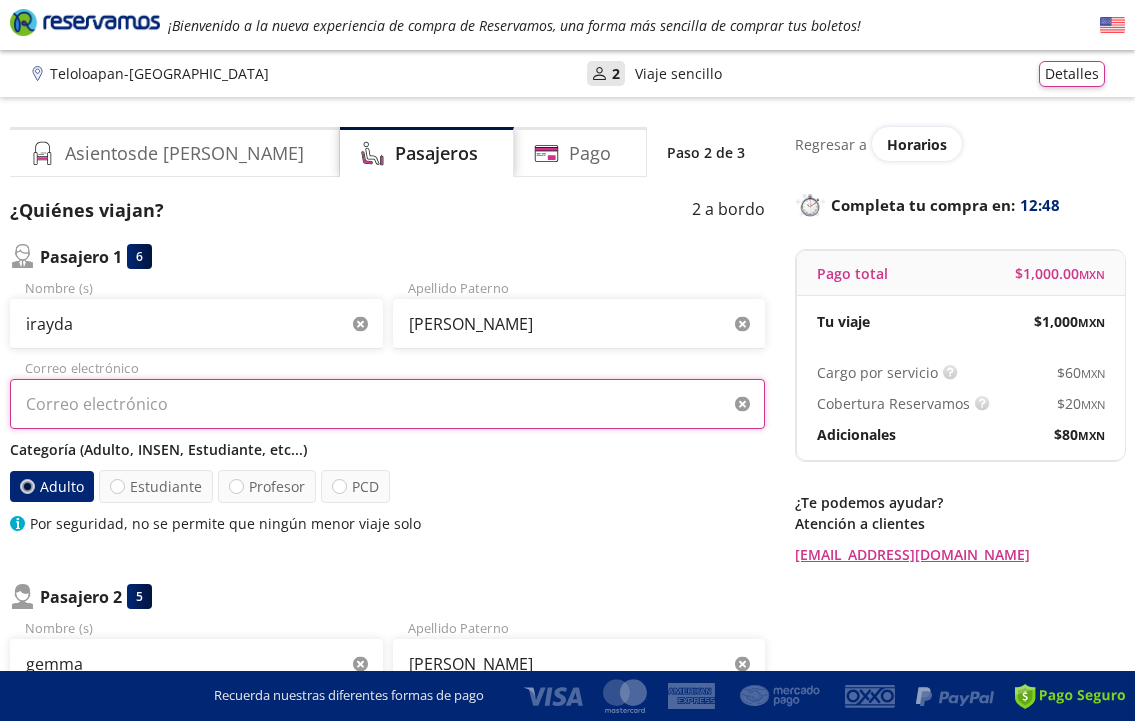 click on "Correo electrónico" at bounding box center (387, 404) 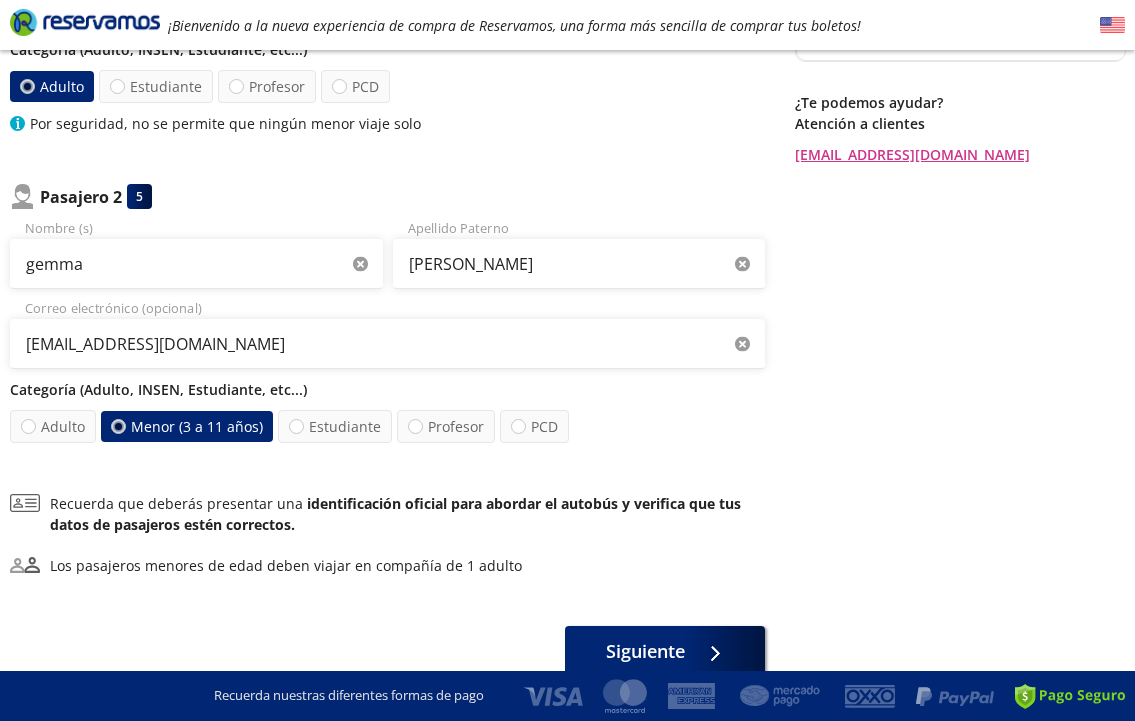 scroll, scrollTop: 496, scrollLeft: 0, axis: vertical 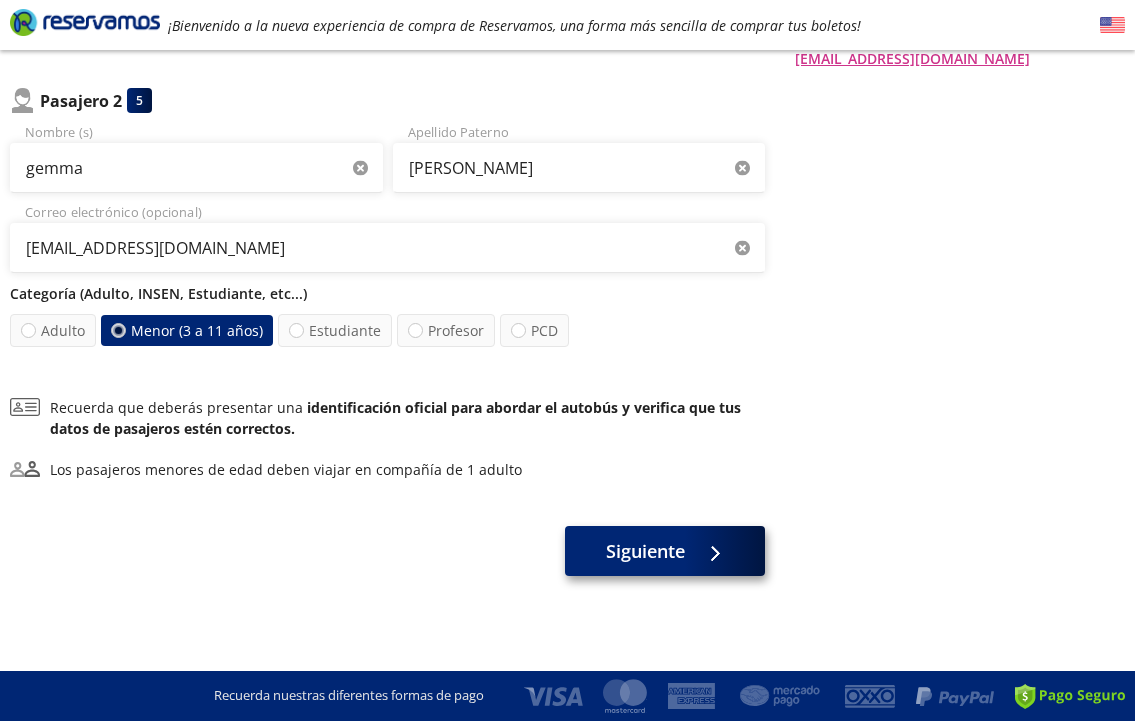 type on "[EMAIL_ADDRESS][DOMAIN_NAME]" 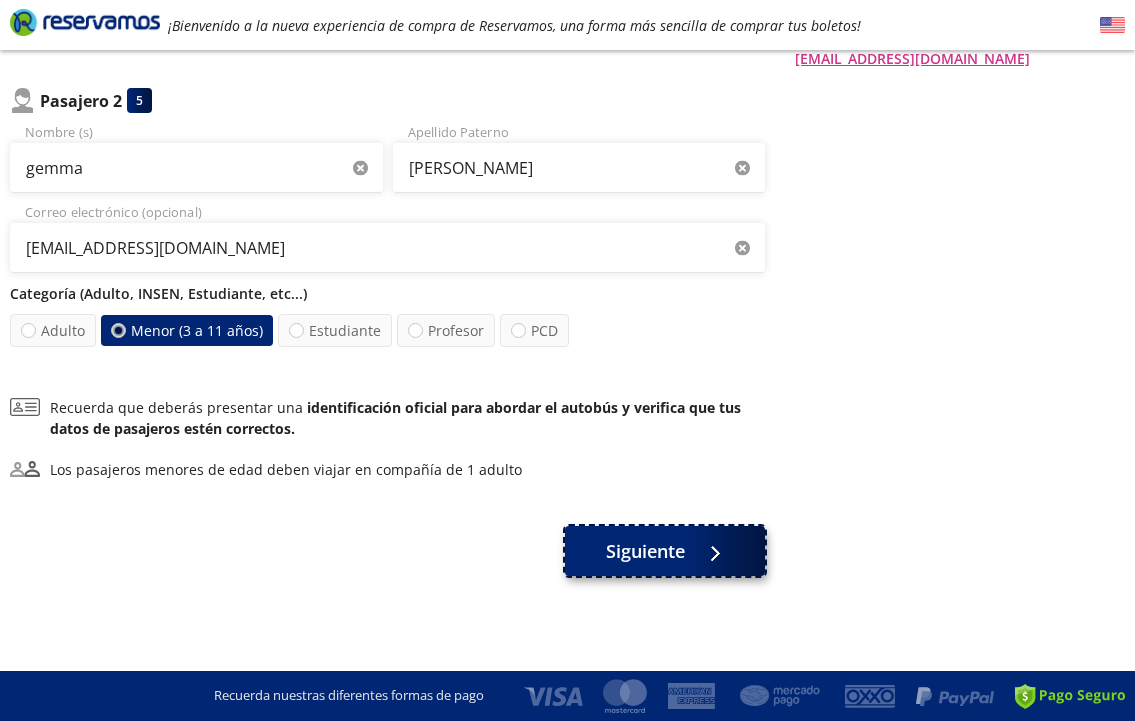 click on "Siguiente" at bounding box center (645, 551) 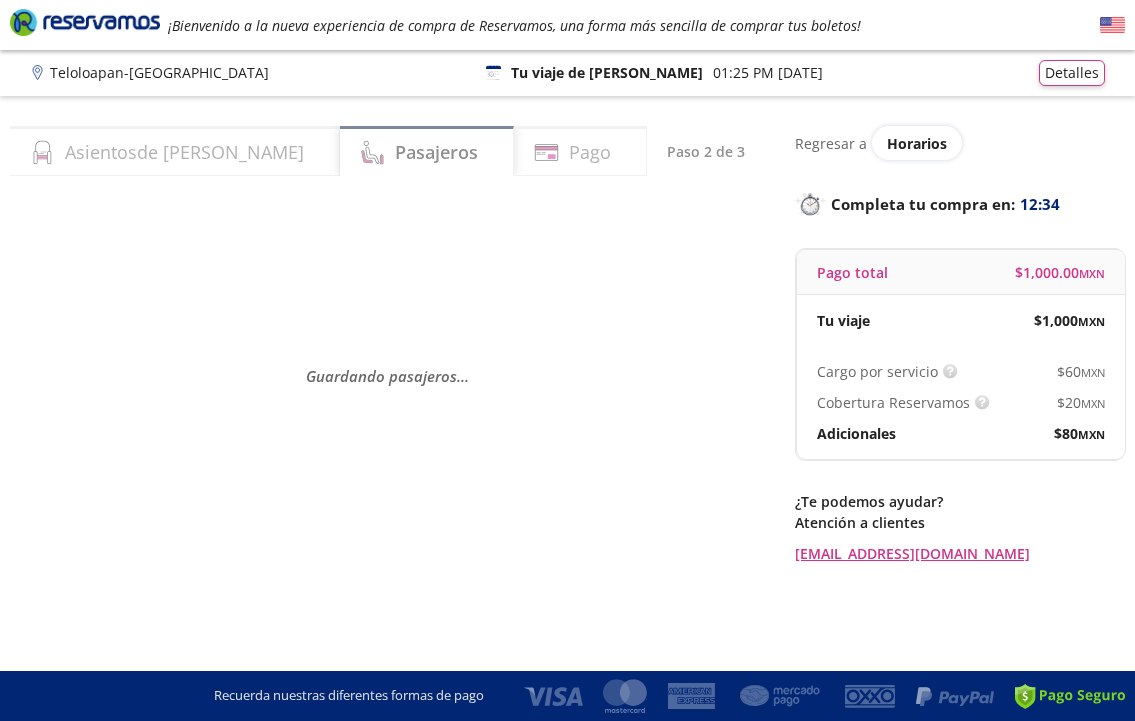 scroll, scrollTop: 0, scrollLeft: 0, axis: both 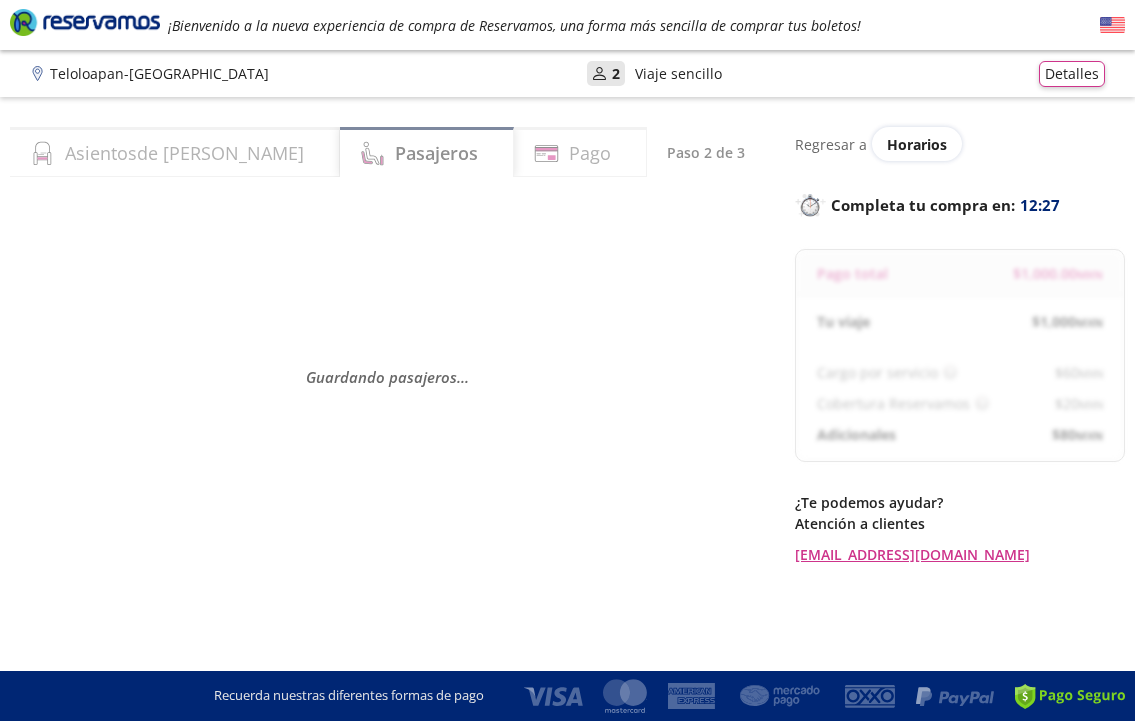 select on "MX" 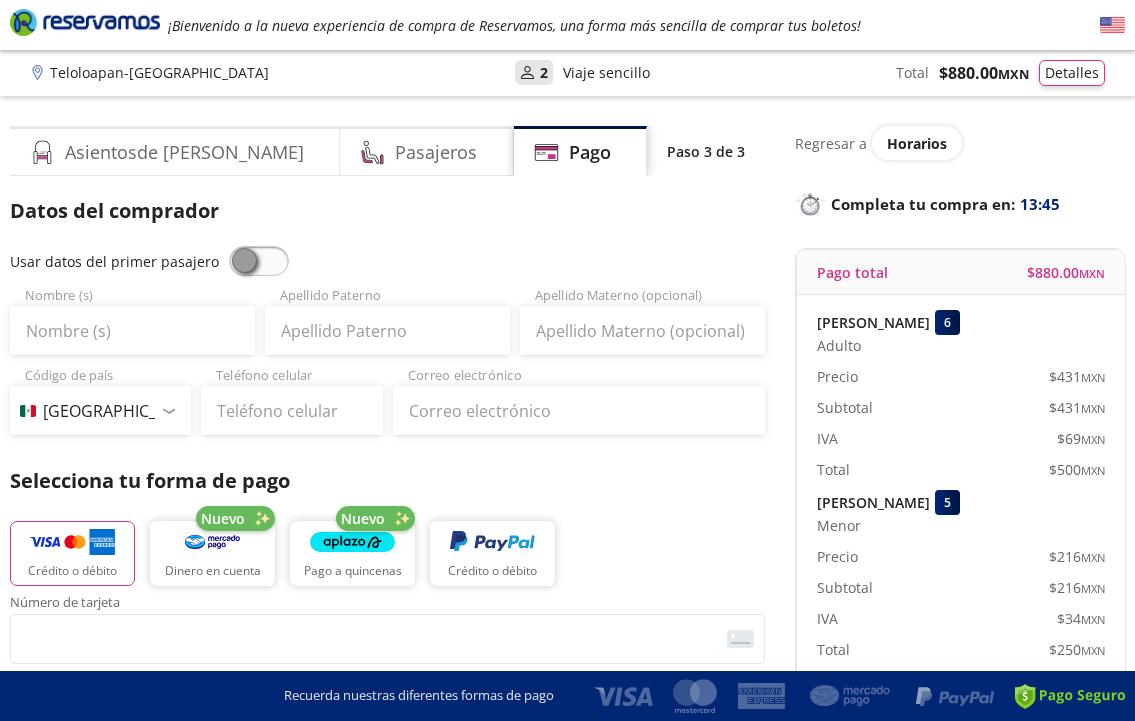 scroll, scrollTop: 0, scrollLeft: 0, axis: both 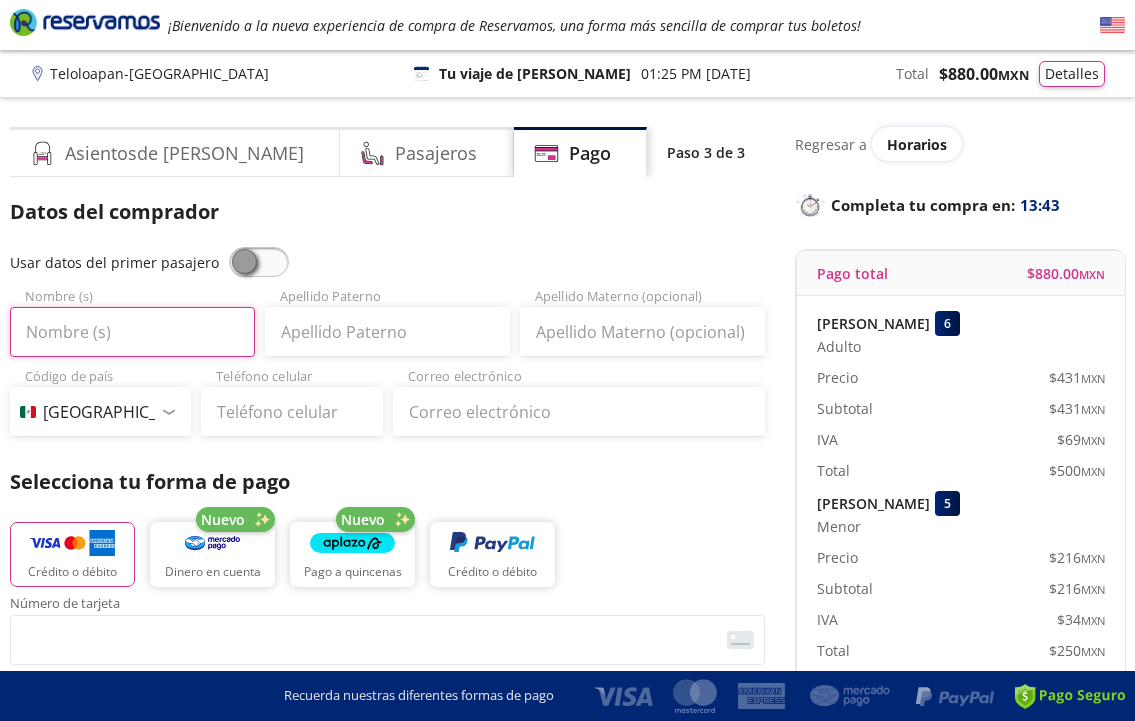 click on "Nombre (s)" at bounding box center [132, 332] 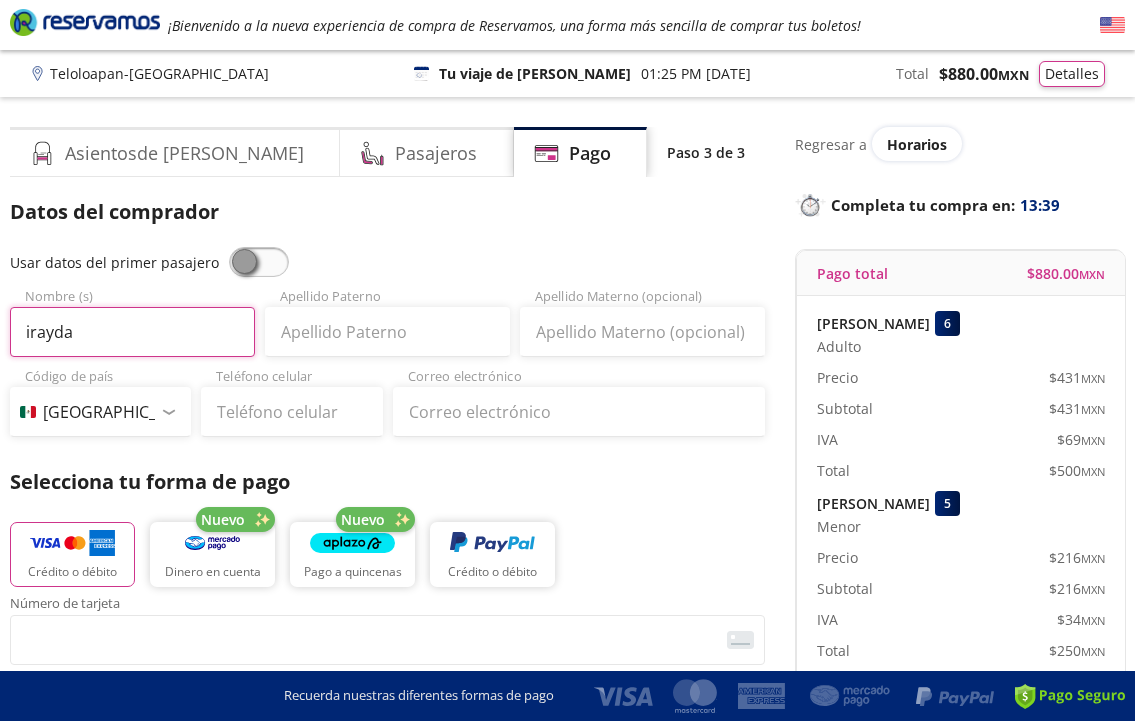type on "irayda" 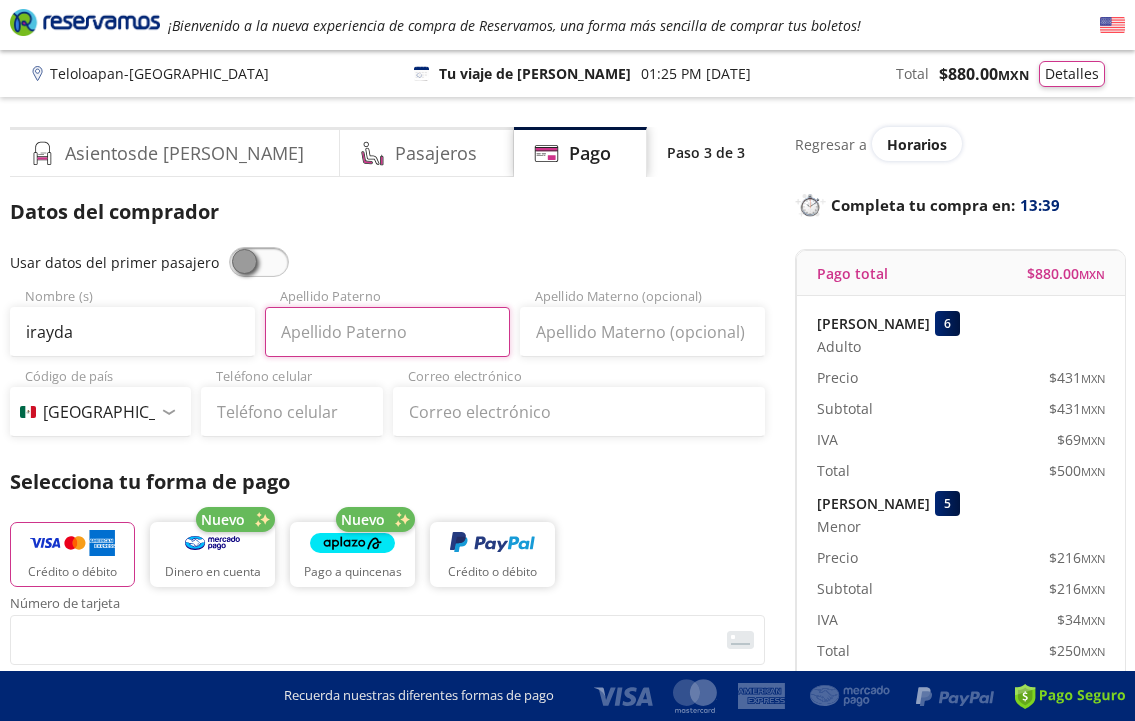click on "Apellido Paterno" at bounding box center (387, 332) 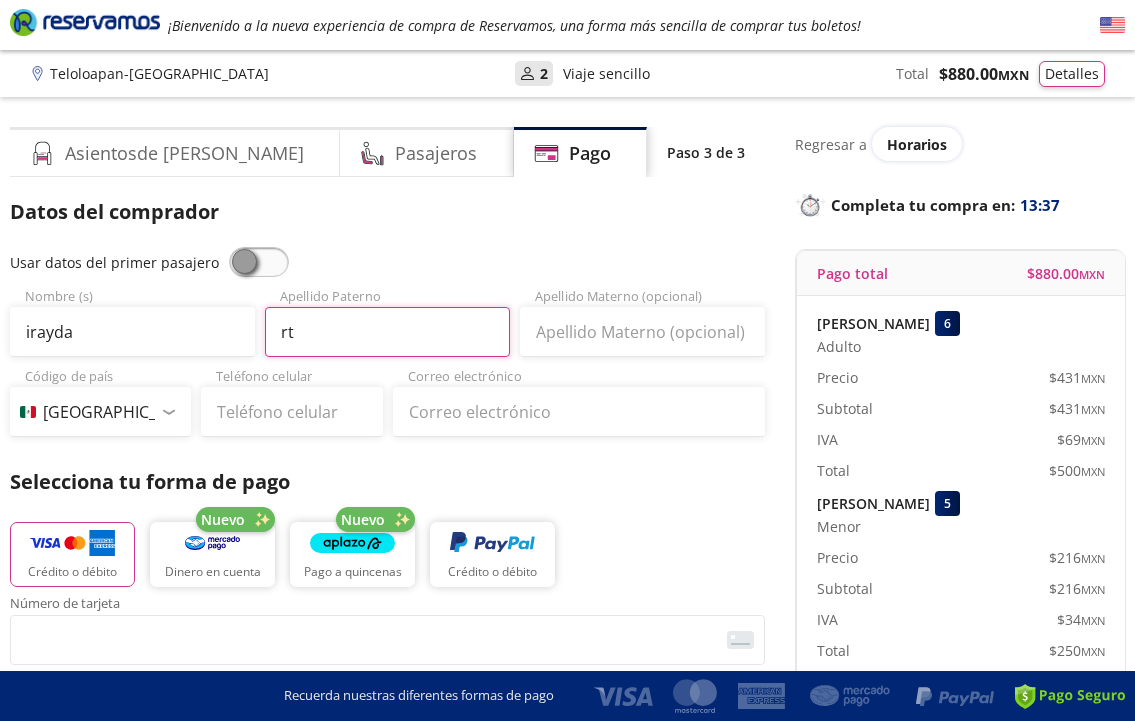 type on "r" 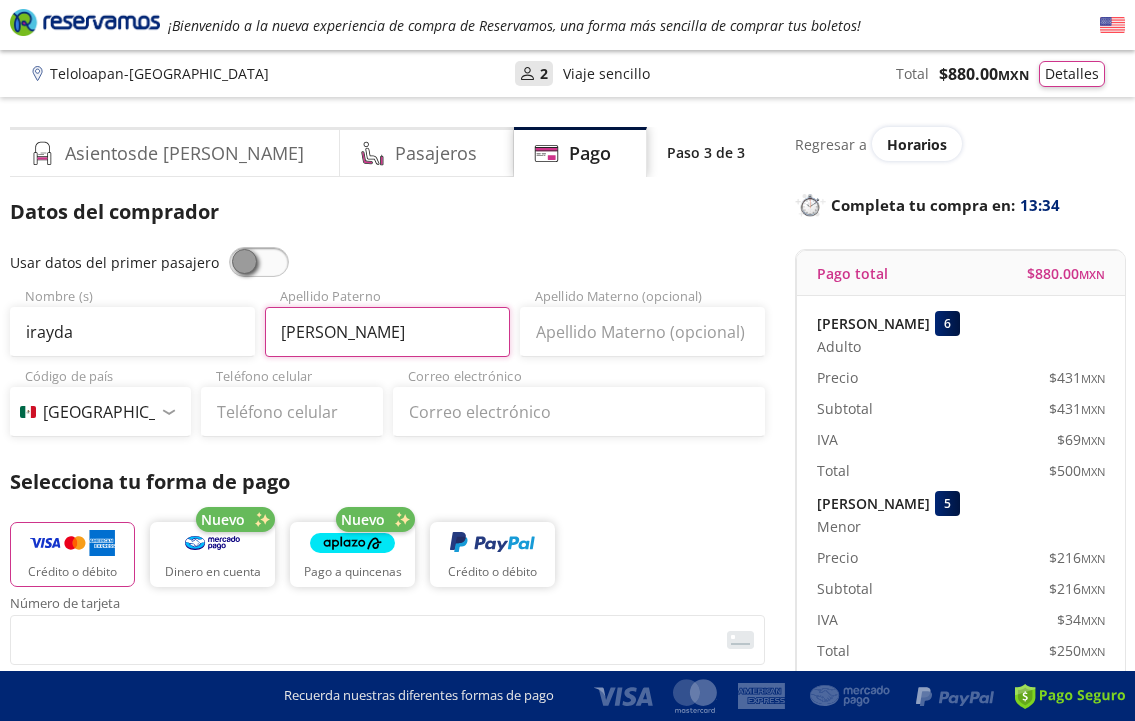 type on "[PERSON_NAME]" 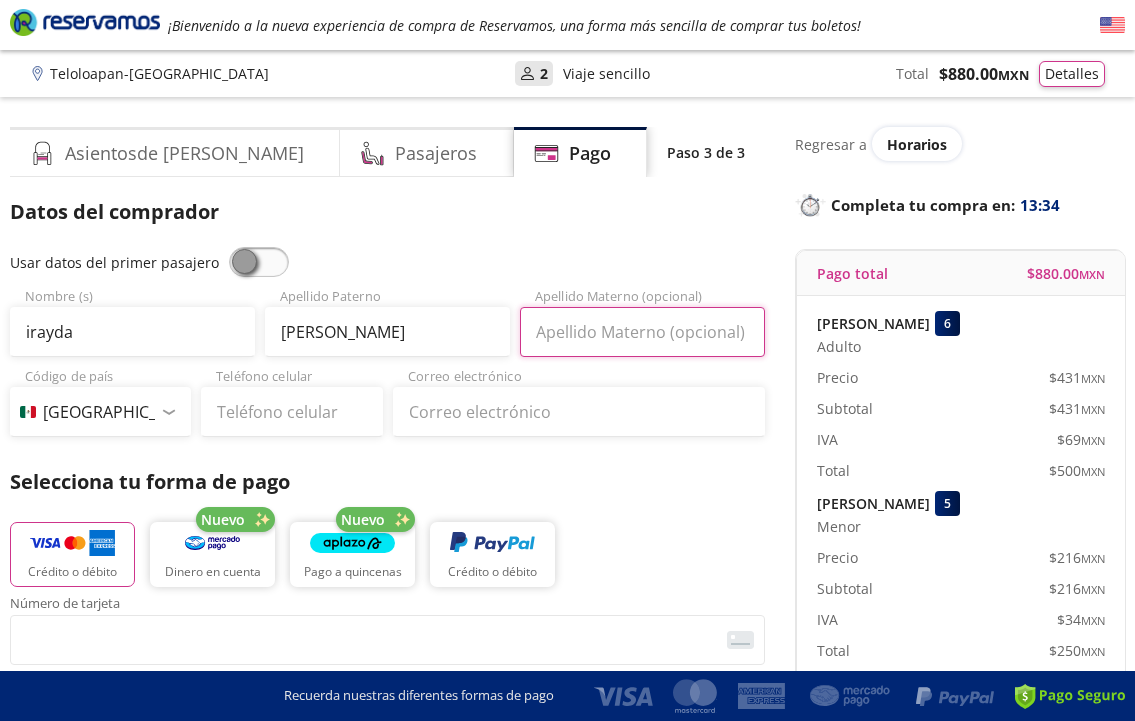 click on "Apellido Materno (opcional)" at bounding box center [642, 332] 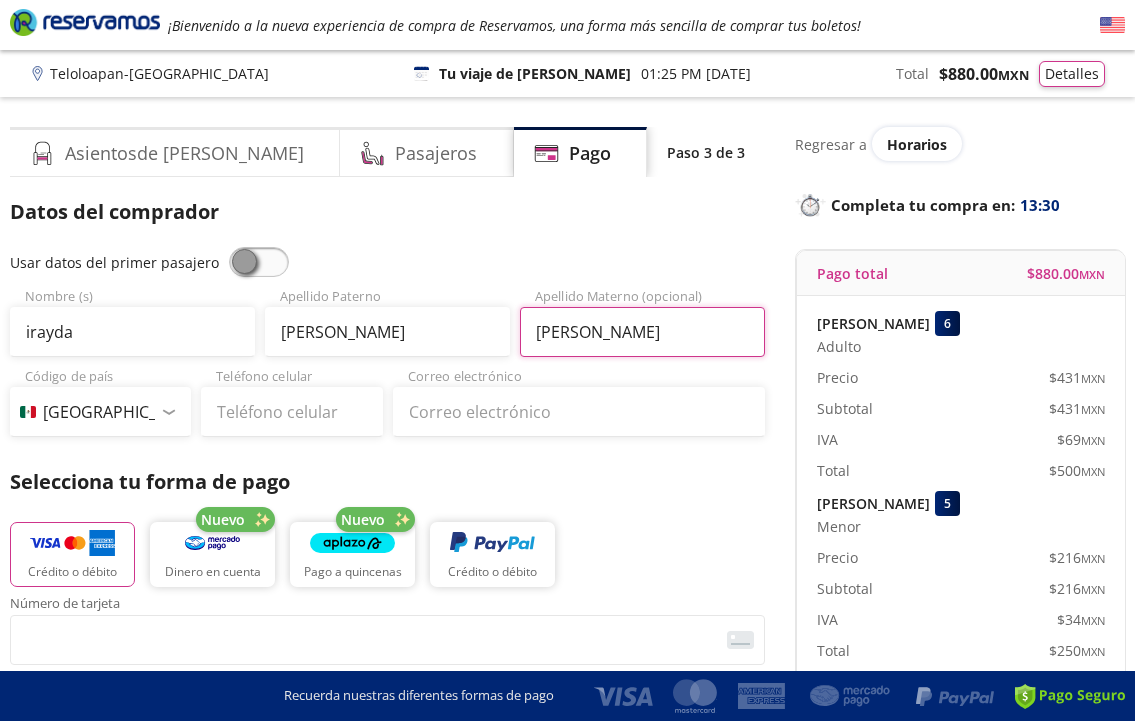 type on "[PERSON_NAME]" 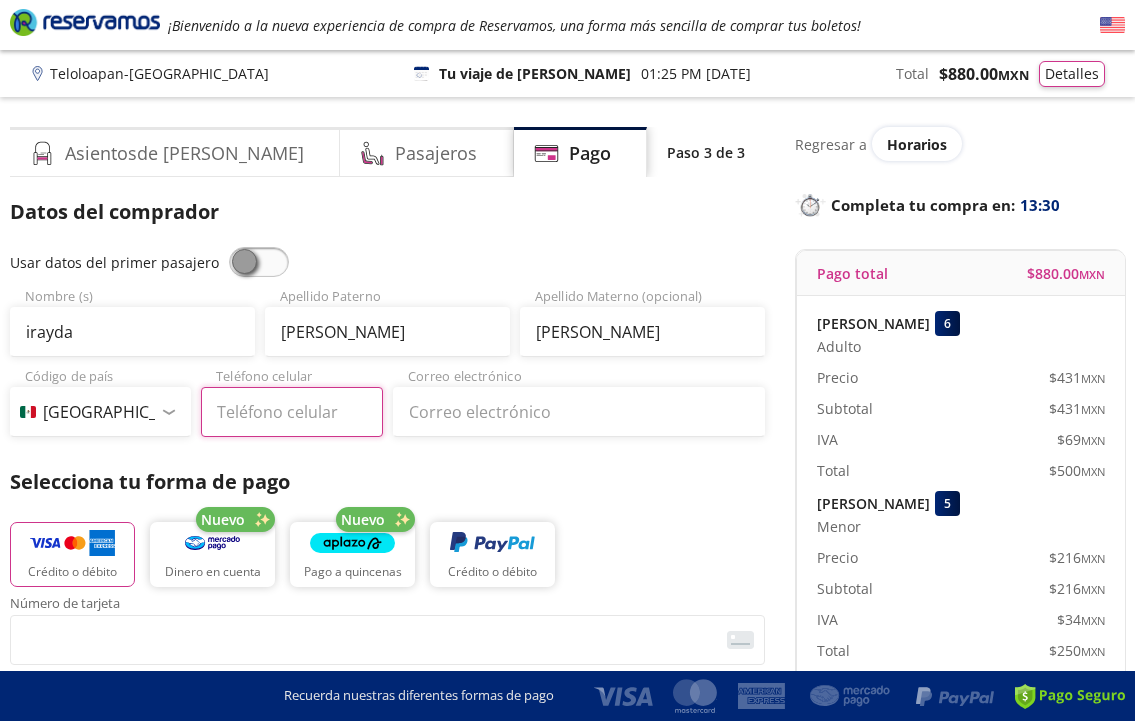 click on "Teléfono celular" at bounding box center [291, 412] 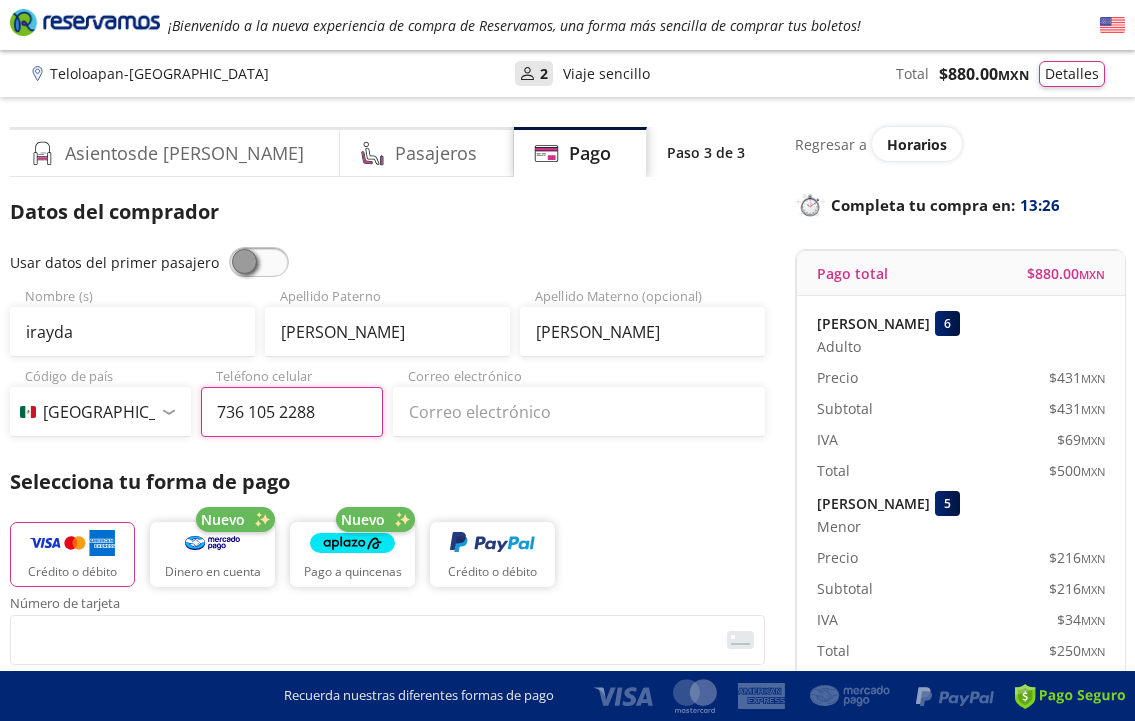 type on "736 105 2288" 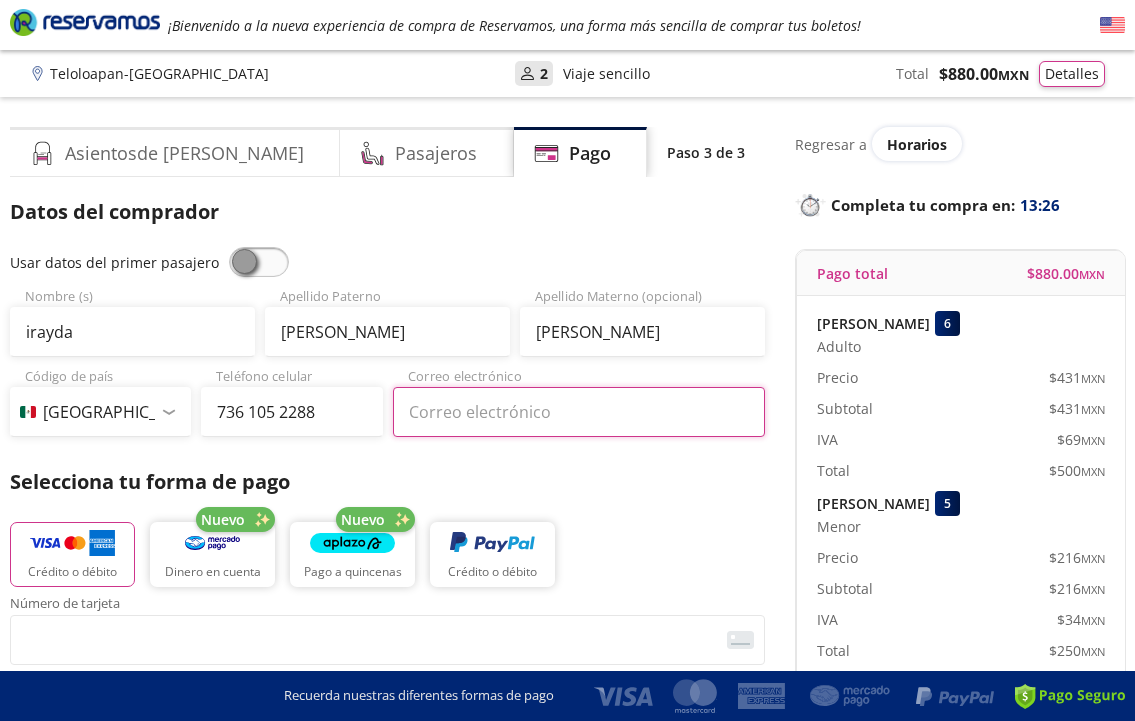 click on "Correo electrónico" at bounding box center (579, 412) 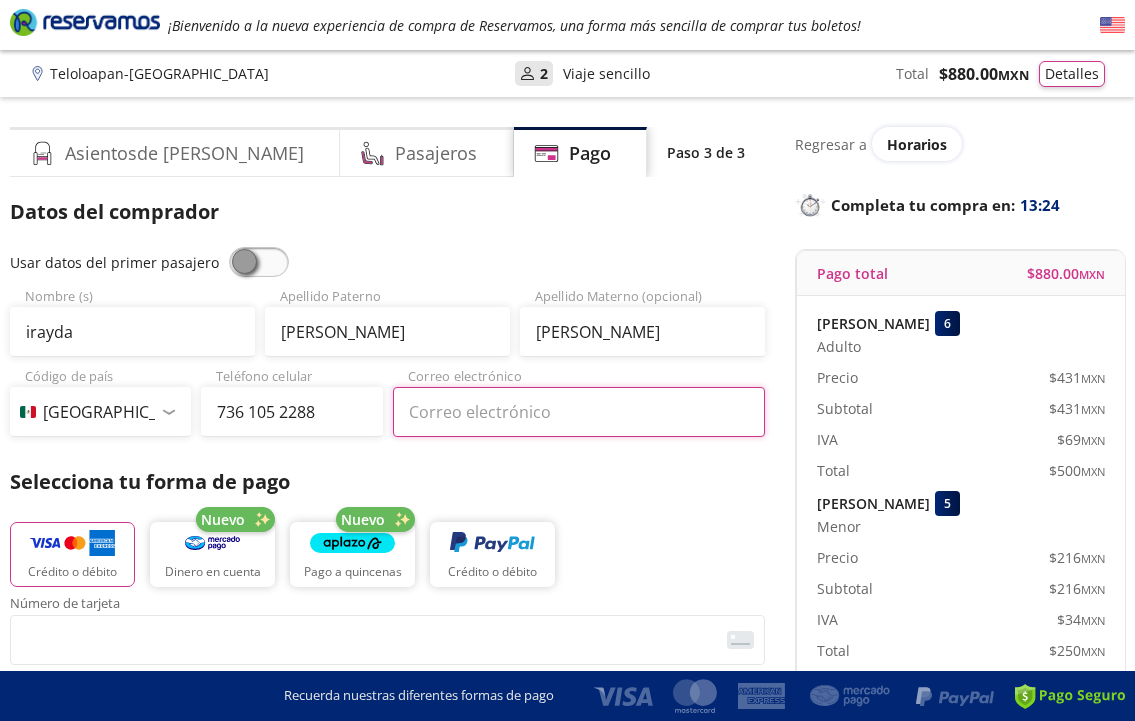 type on "[EMAIL_ADDRESS][DOMAIN_NAME]" 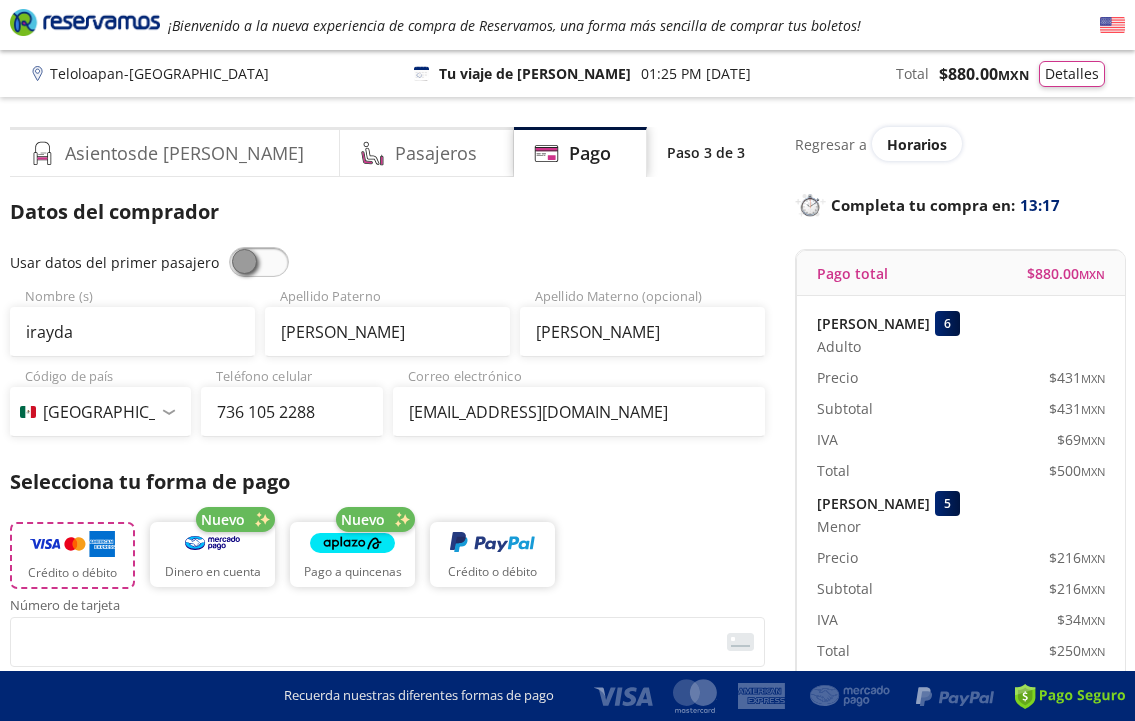 click on "Crédito o débito" at bounding box center [72, 573] 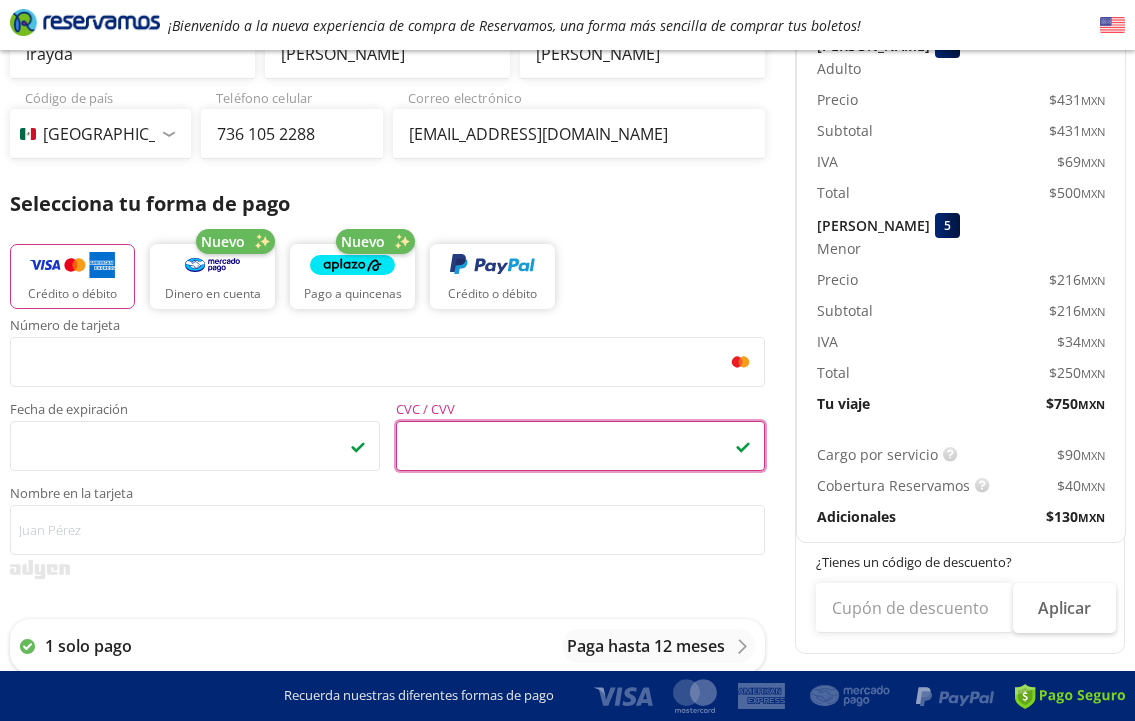 scroll, scrollTop: 413, scrollLeft: 0, axis: vertical 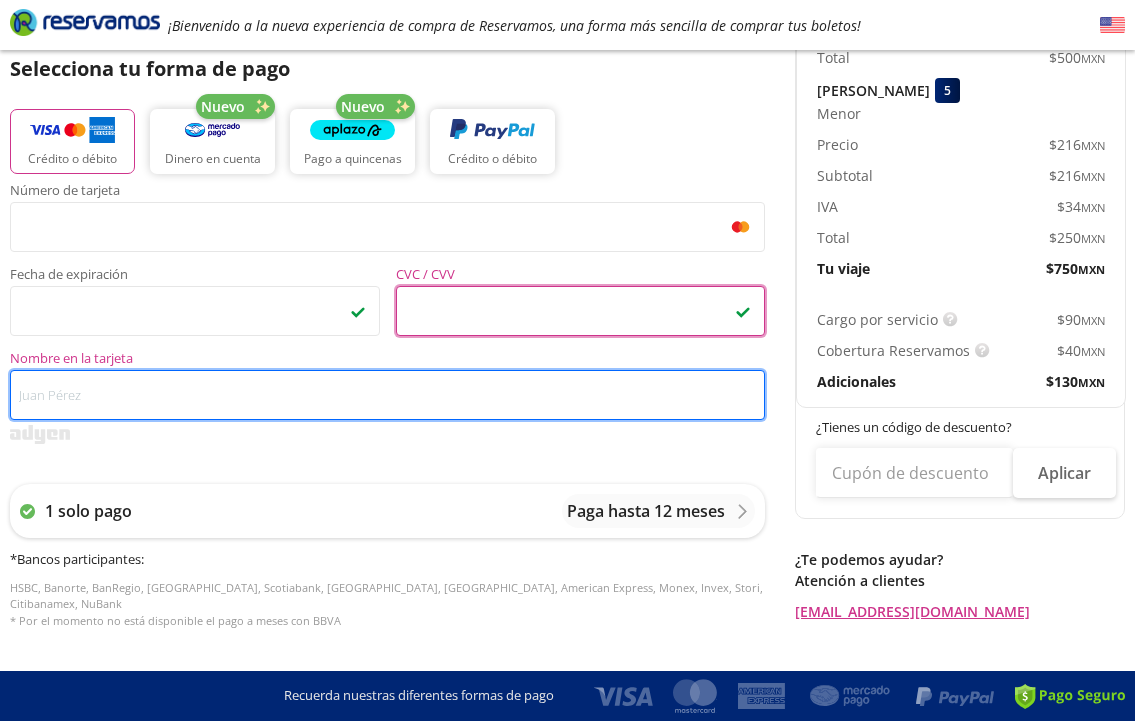 click on "Nombre en la tarjeta" at bounding box center (387, 395) 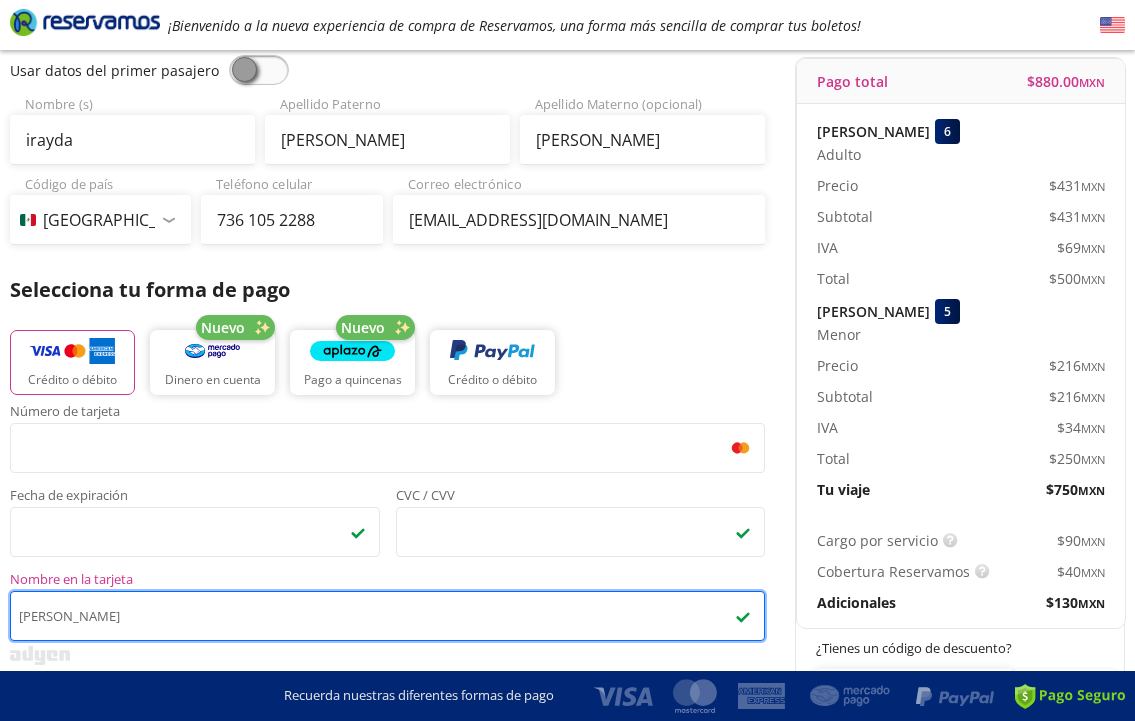 scroll, scrollTop: 413, scrollLeft: 0, axis: vertical 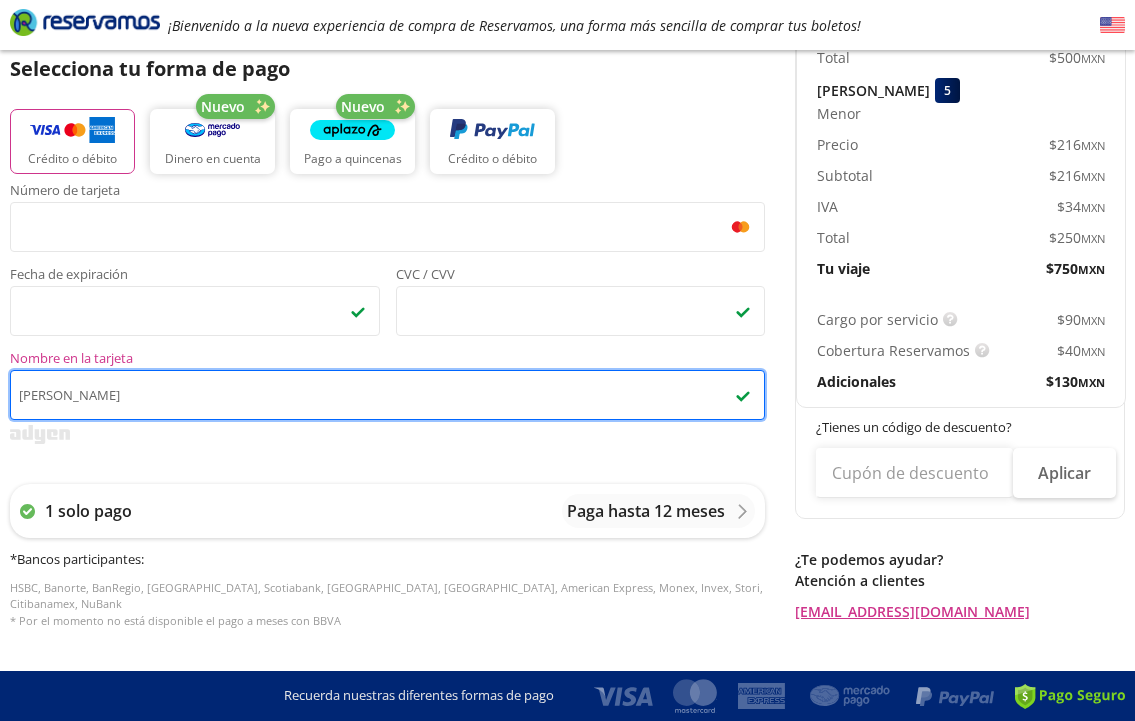 type on "[PERSON_NAME]" 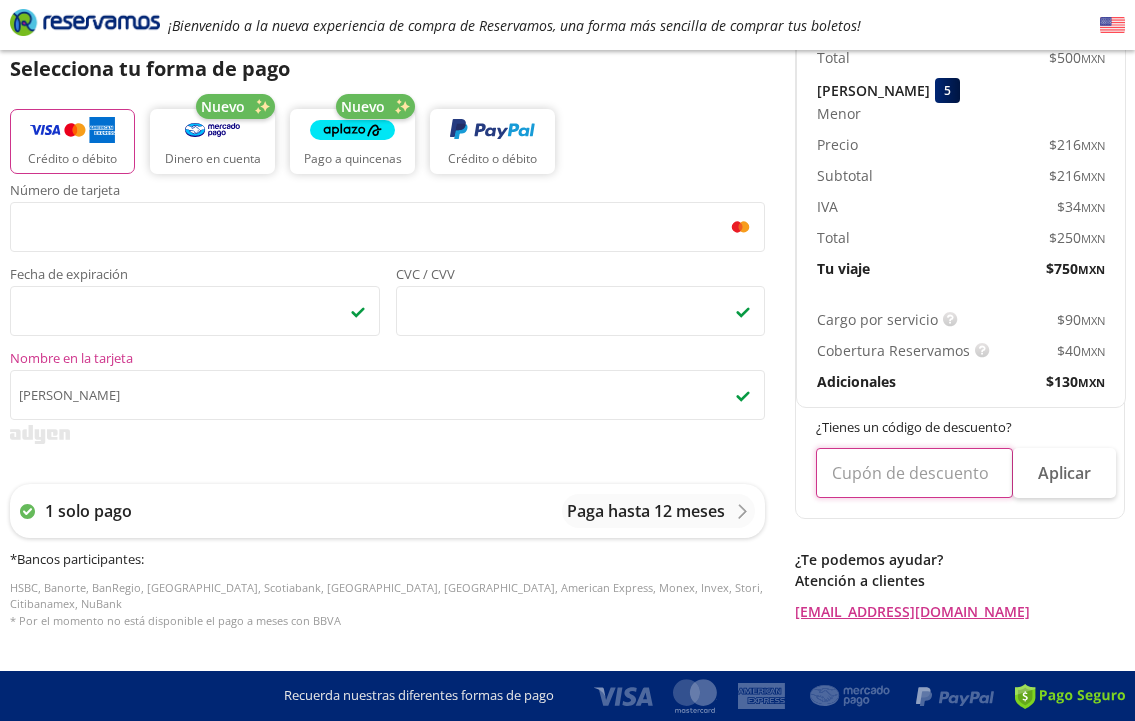 click at bounding box center [914, 473] 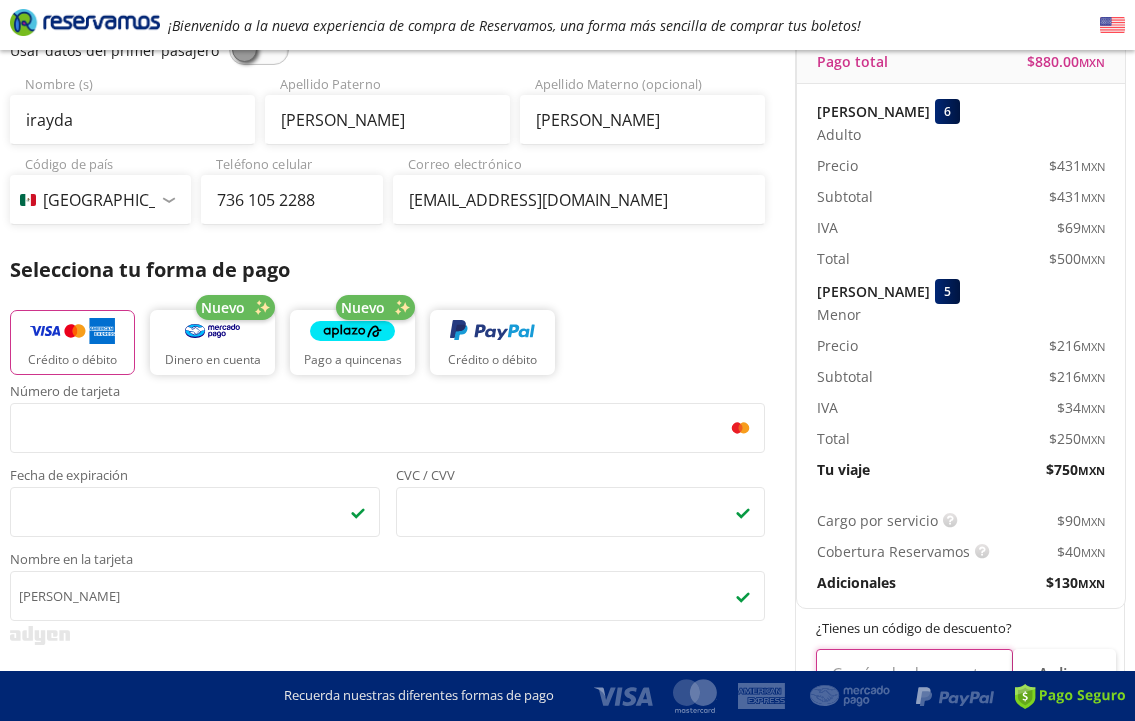 scroll, scrollTop: 213, scrollLeft: 0, axis: vertical 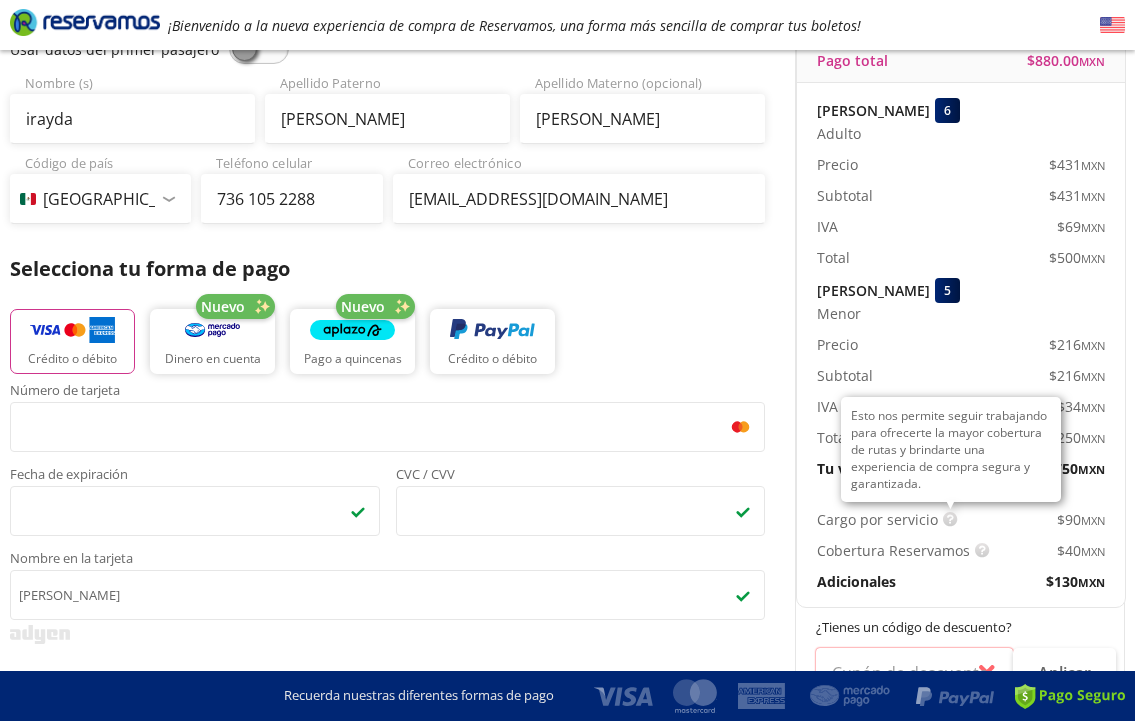 click at bounding box center [950, 519] 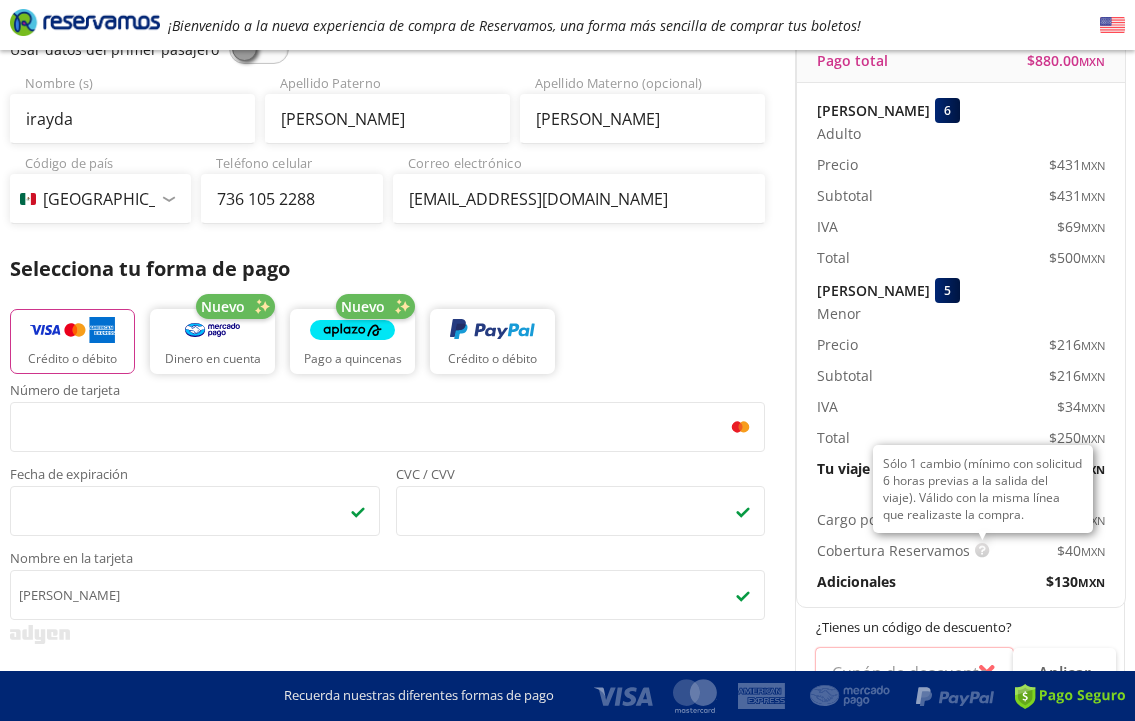 click at bounding box center (982, 550) 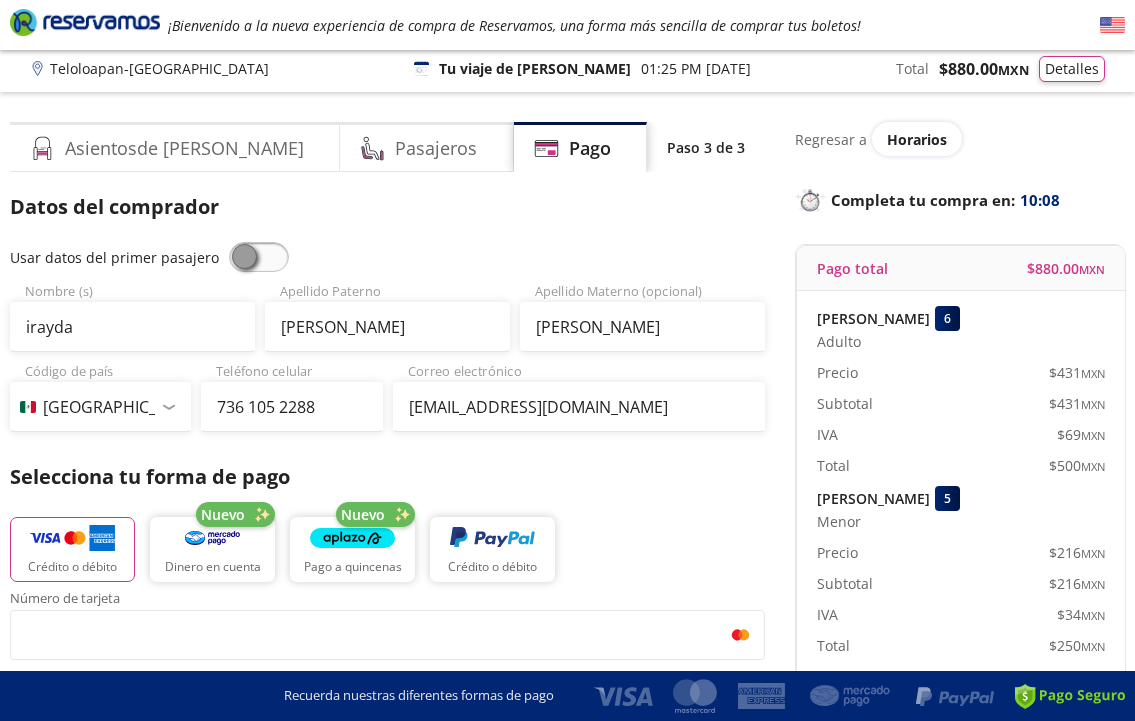 scroll, scrollTop: 0, scrollLeft: 0, axis: both 